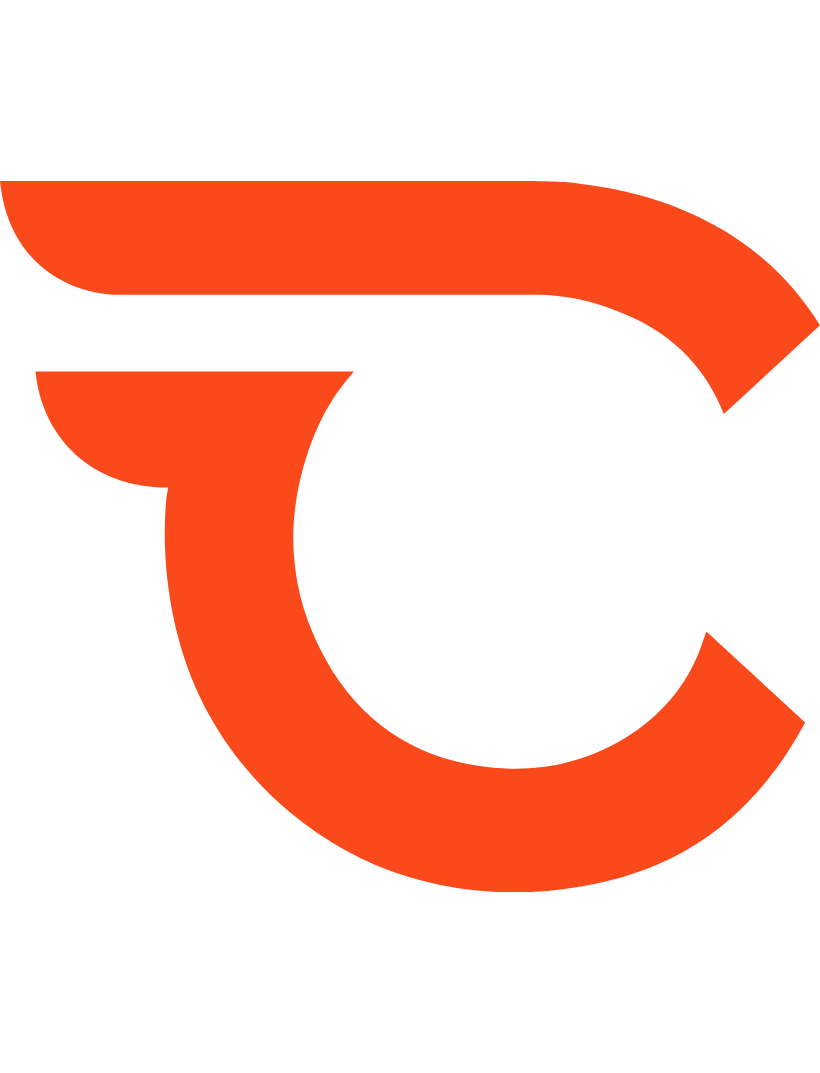 scroll, scrollTop: 0, scrollLeft: 0, axis: both 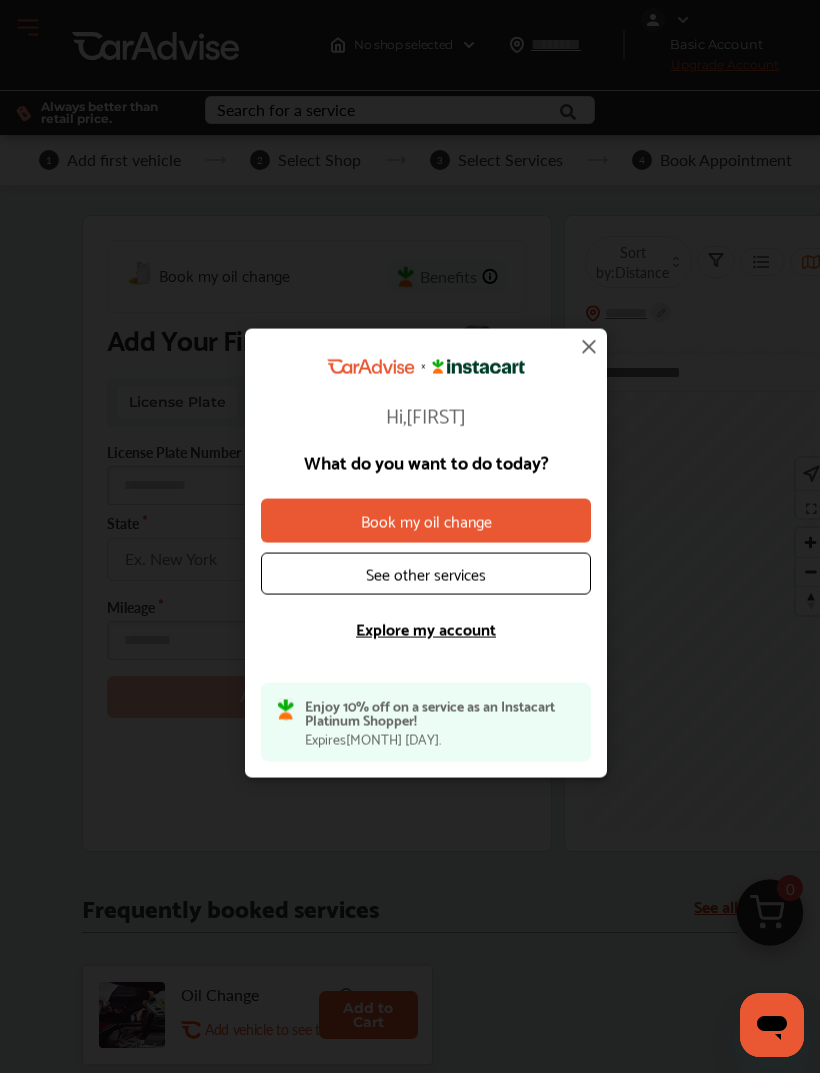 click on "Book my oil change" at bounding box center (426, 520) 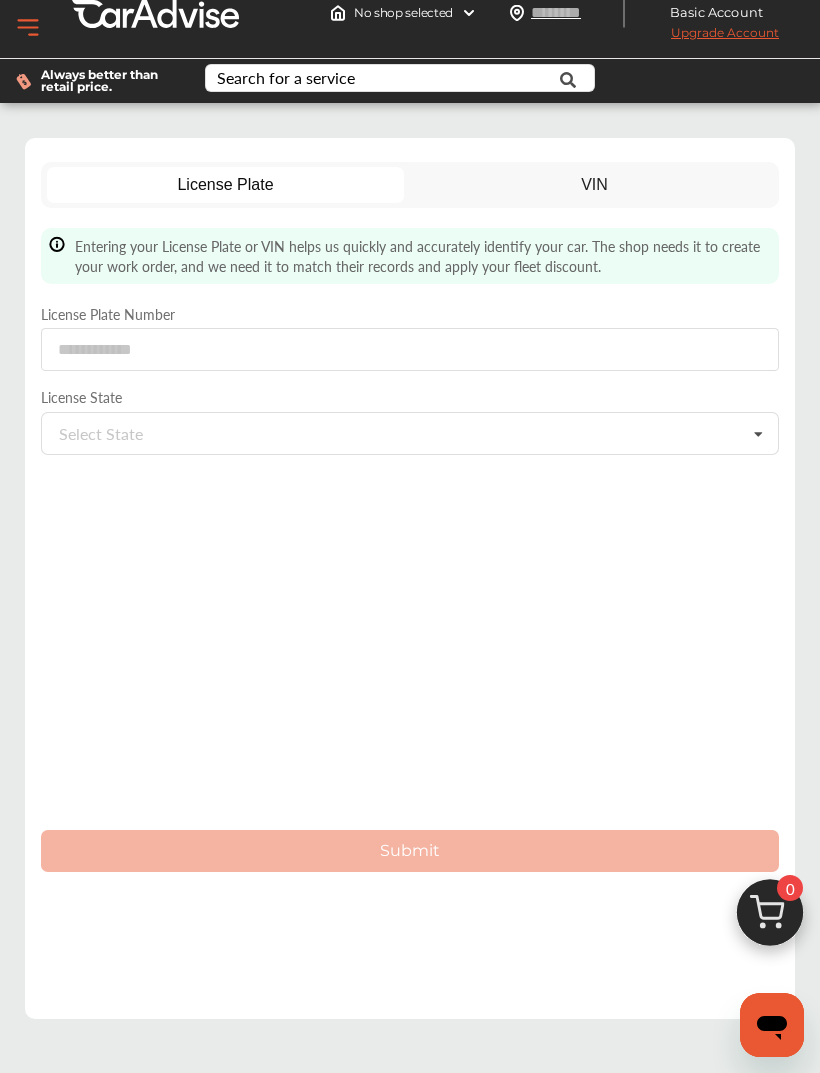 scroll, scrollTop: 0, scrollLeft: 0, axis: both 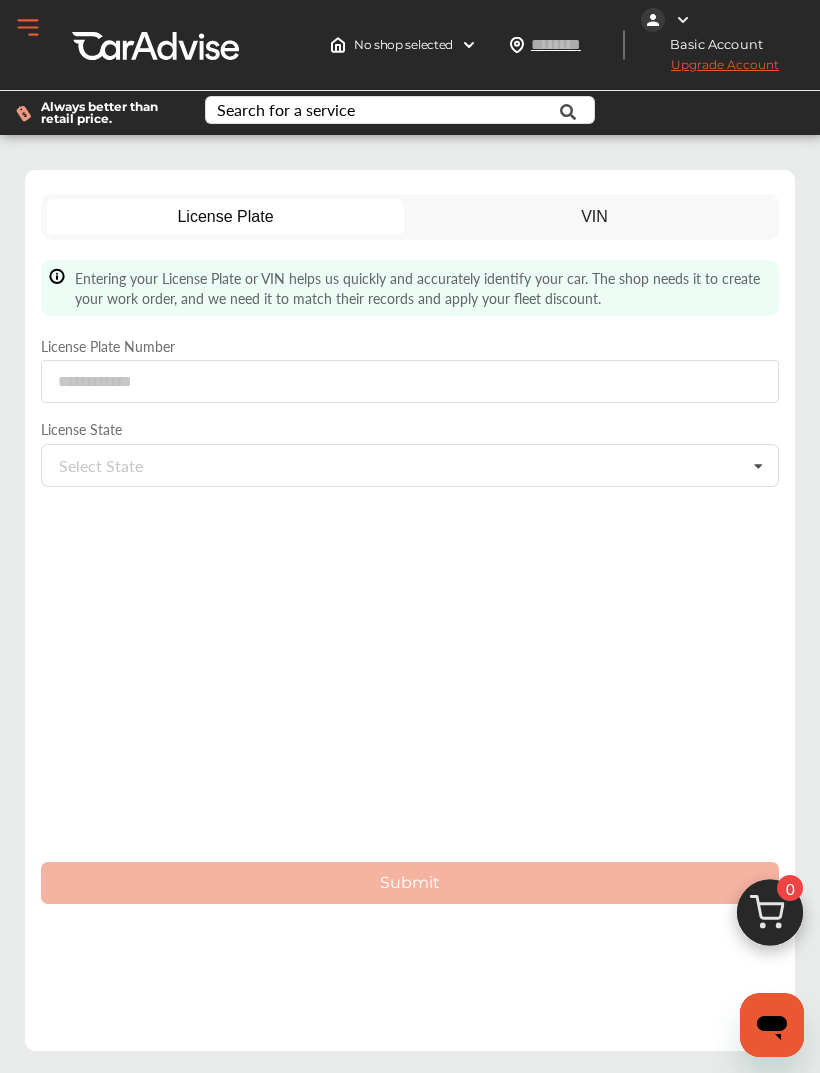click on "VIN" at bounding box center [595, 217] 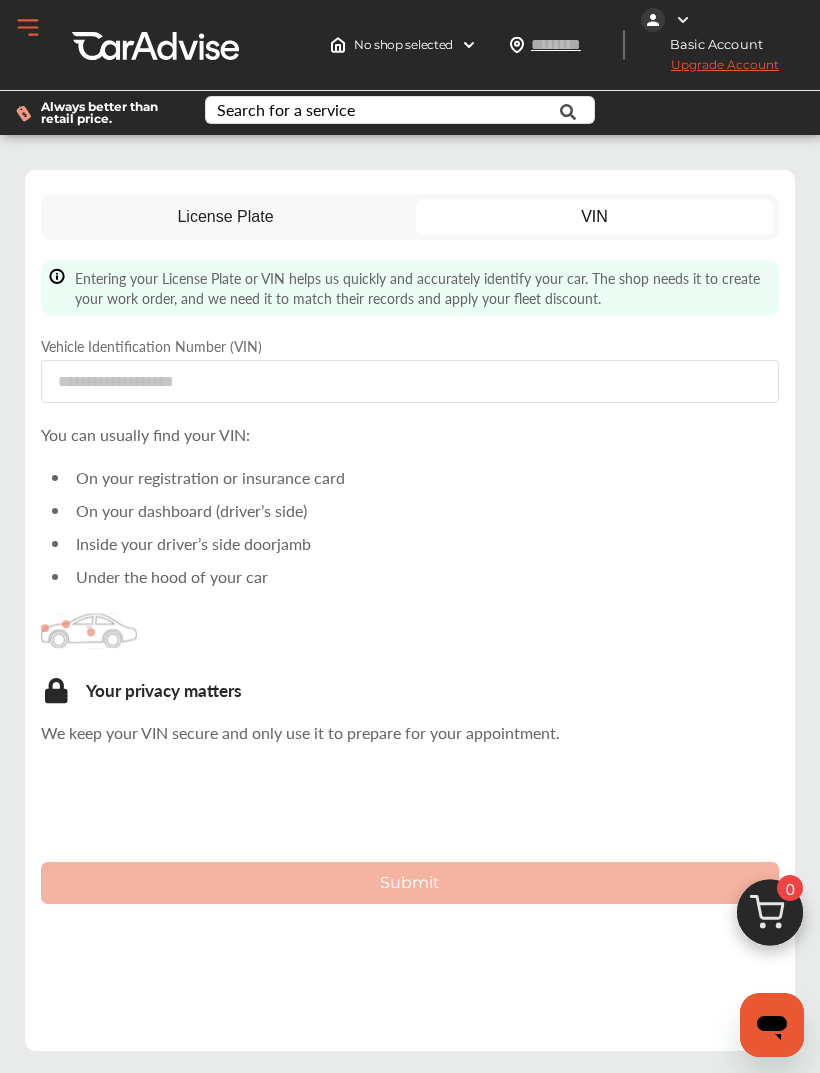 click on "License Plate" at bounding box center [226, 217] 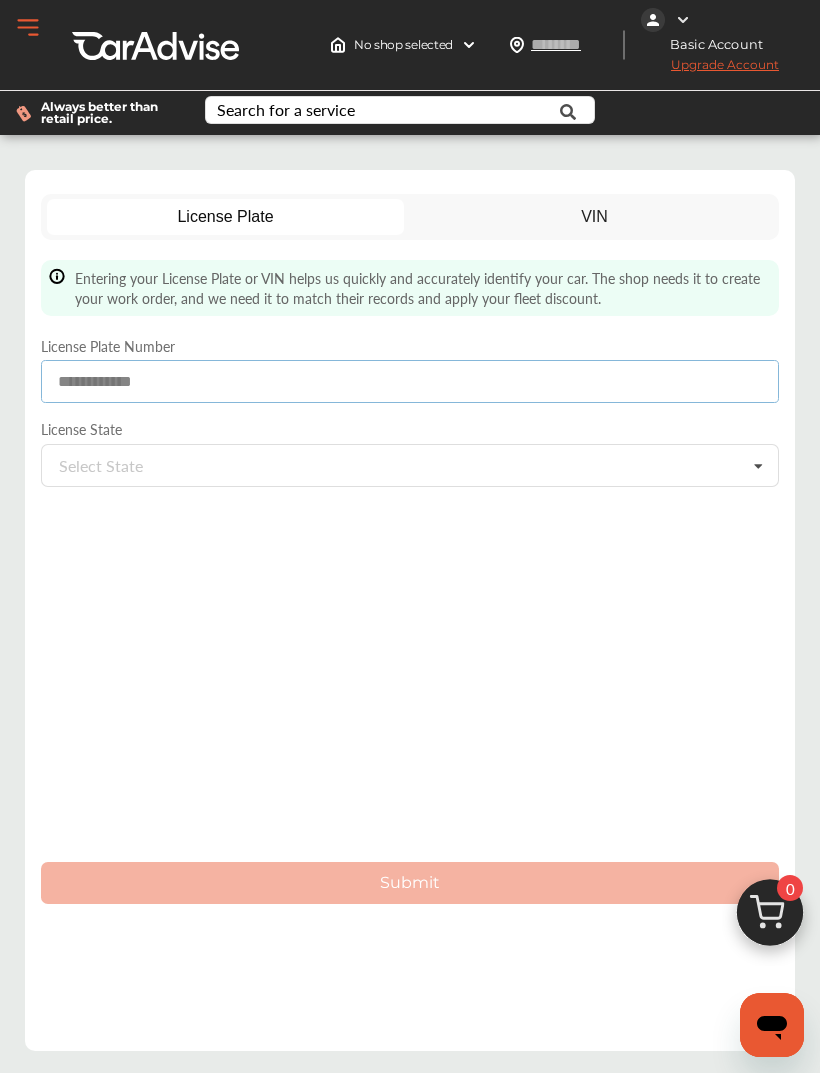 click at bounding box center (410, 381) 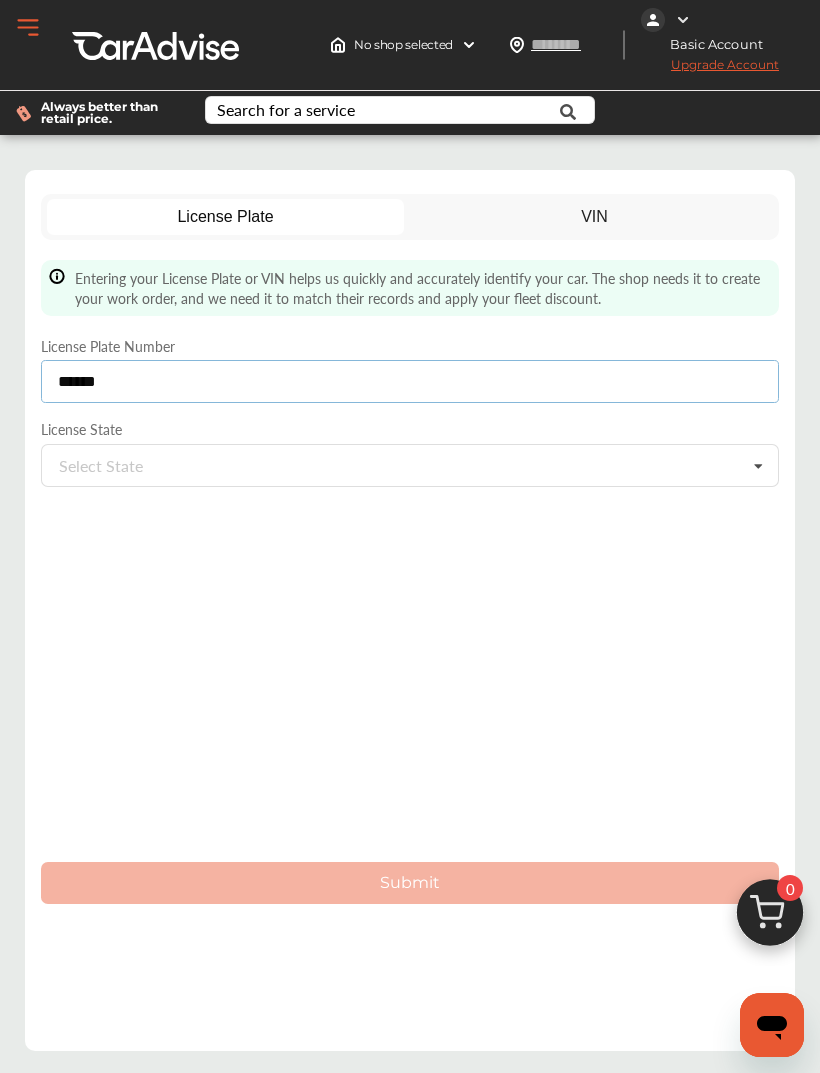 type on "******" 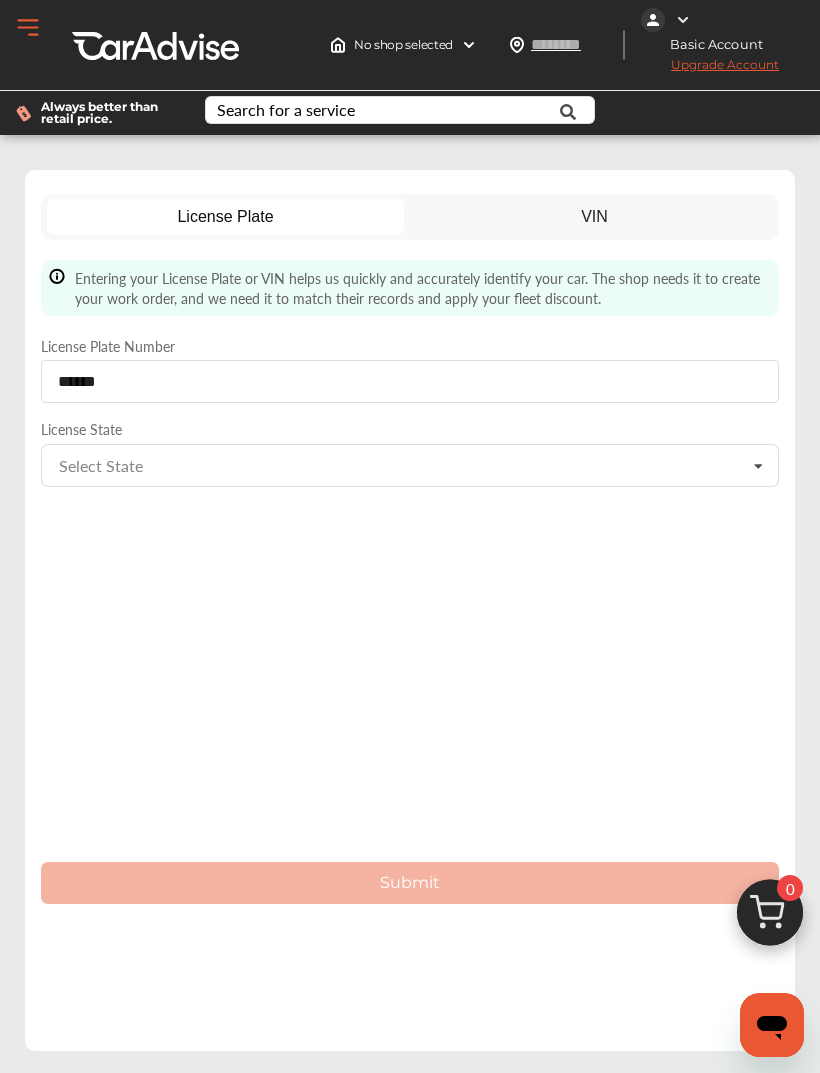 click at bounding box center [139, 465] 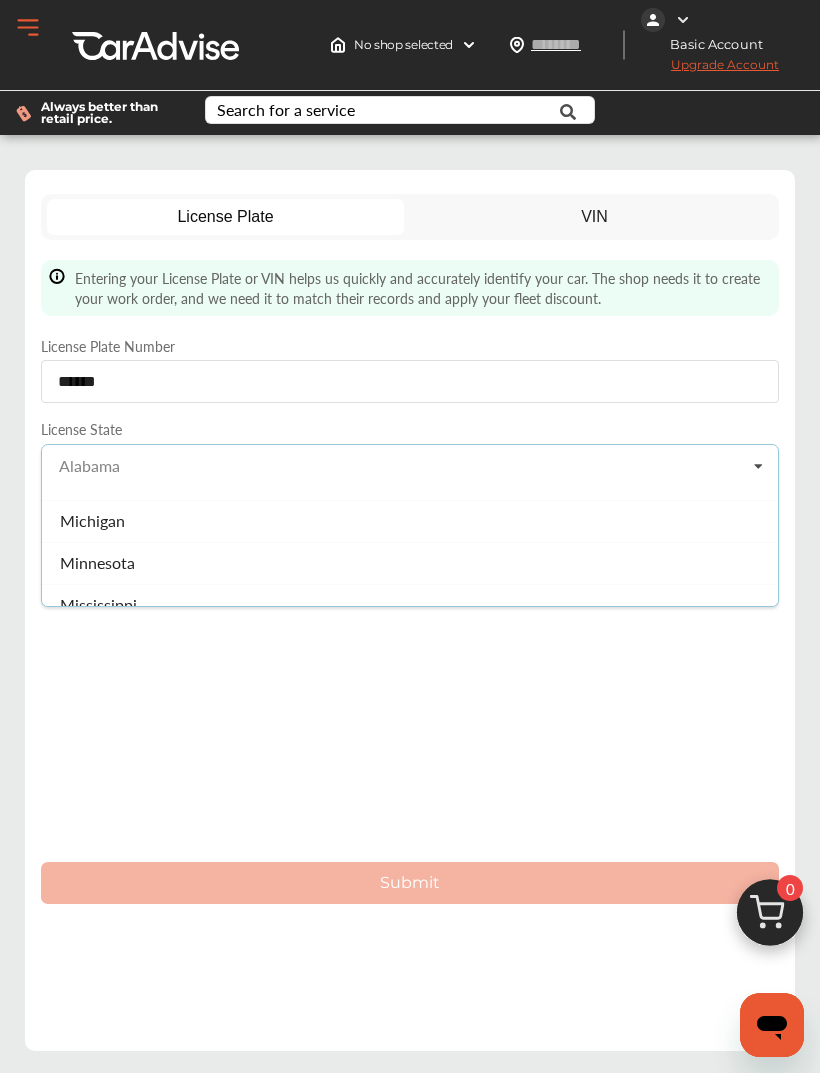 scroll, scrollTop: 882, scrollLeft: 0, axis: vertical 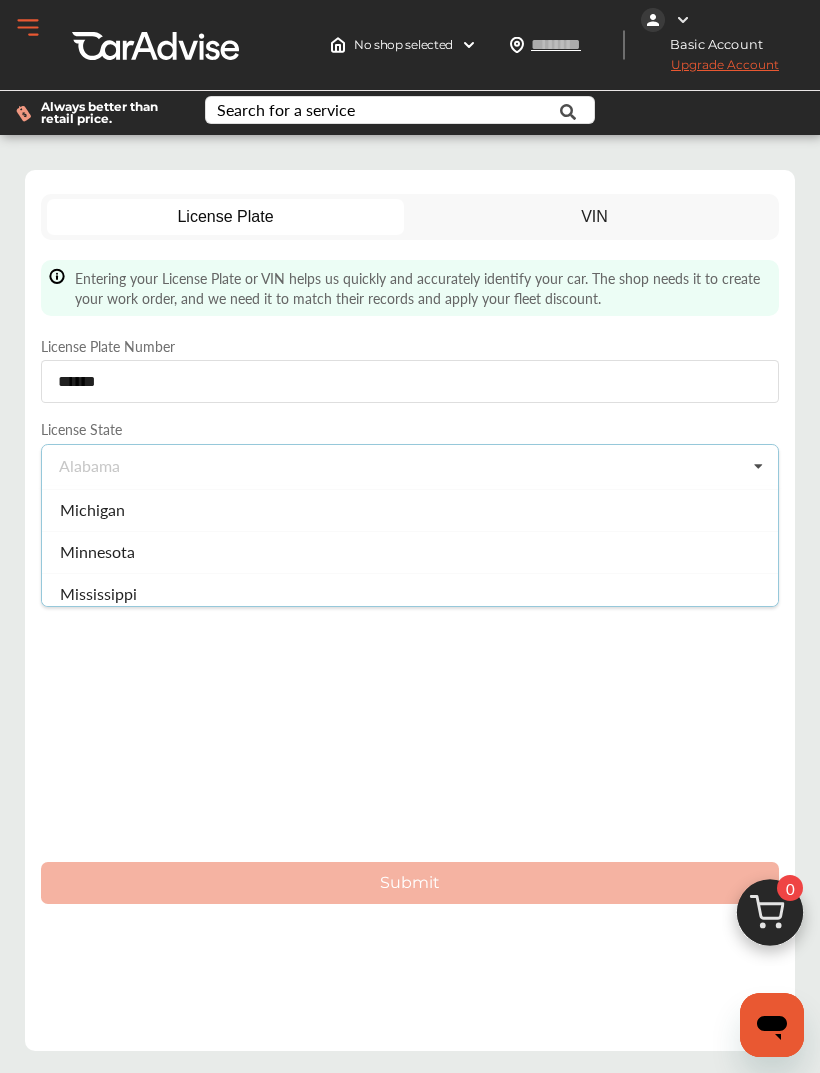 click on "Minnesota" at bounding box center [97, 551] 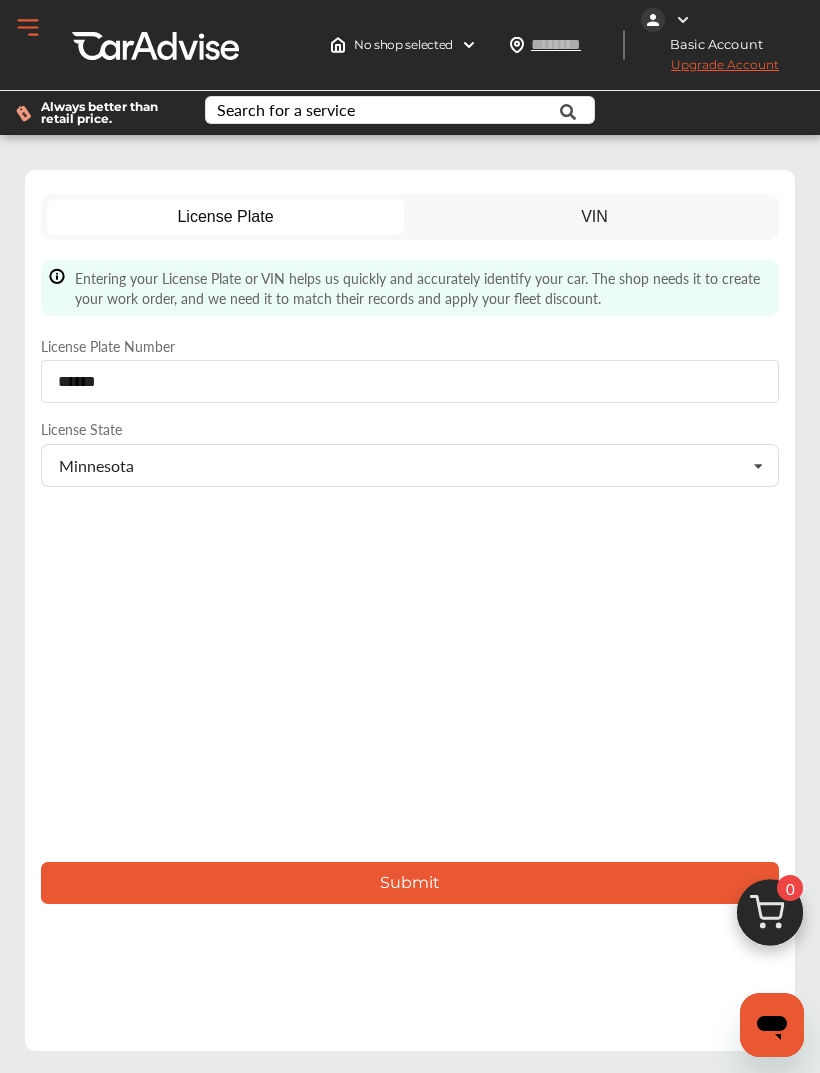 click on "Entering your License Plate or VIN helps us quickly and accurately identify your car. The shop needs it to create your work order, and we need it to match their records and apply your fleet discount. License Plate Number ****** License State Minnesota Alabama Alaska Arizona Arkansas California Colorado Connecticut Delaware Florida Georgia Hawaii Idaho Illinois Indiana Iowa Kansas Kentucky Louisiana Maine Maryland Massachusetts Michigan Minnesota Mississippi Missouri Montana Nebraska Nevada New Hampshire New Jersey New Mexico New York North Carolina North Dakota Ohio Oklahoma Oregon Pennsylvania Rhode Island South Carolina South Dakota Tennessee Texas Utah Vermont Virginia Washington West Virginia Wisconsin Wyoming Submit" at bounding box center [410, 582] 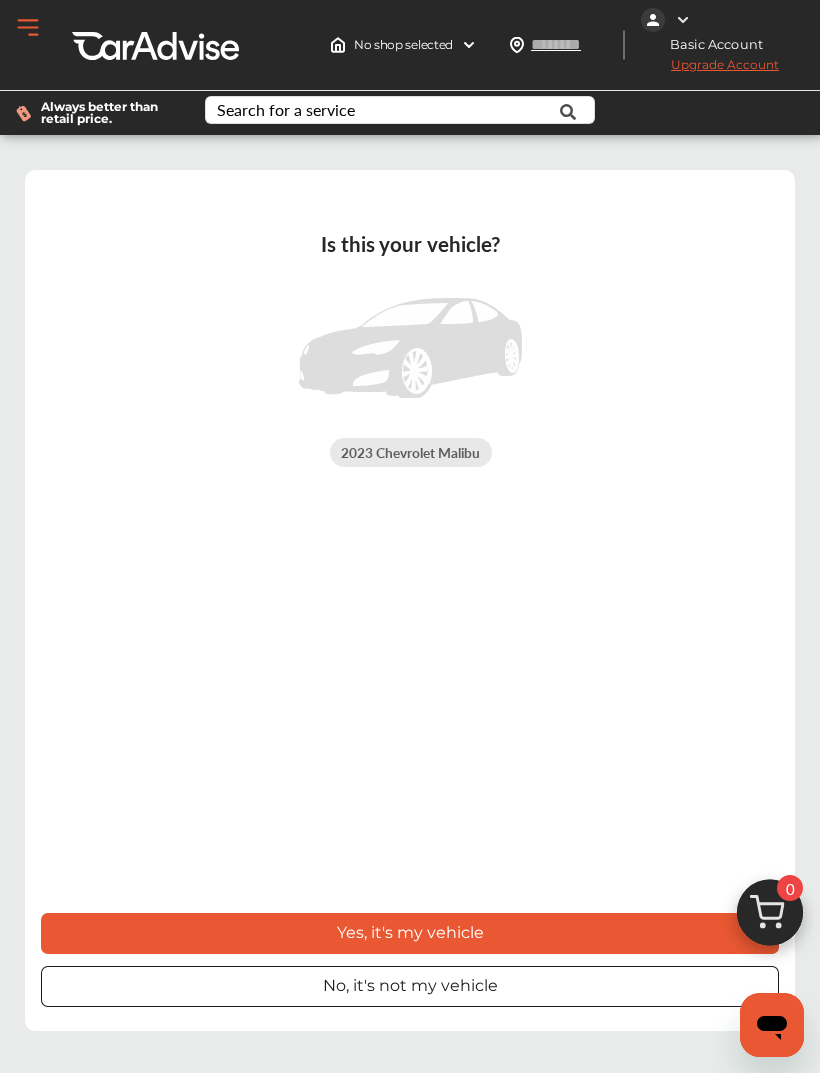 click on "Yes, it's my vehicle" at bounding box center [410, 933] 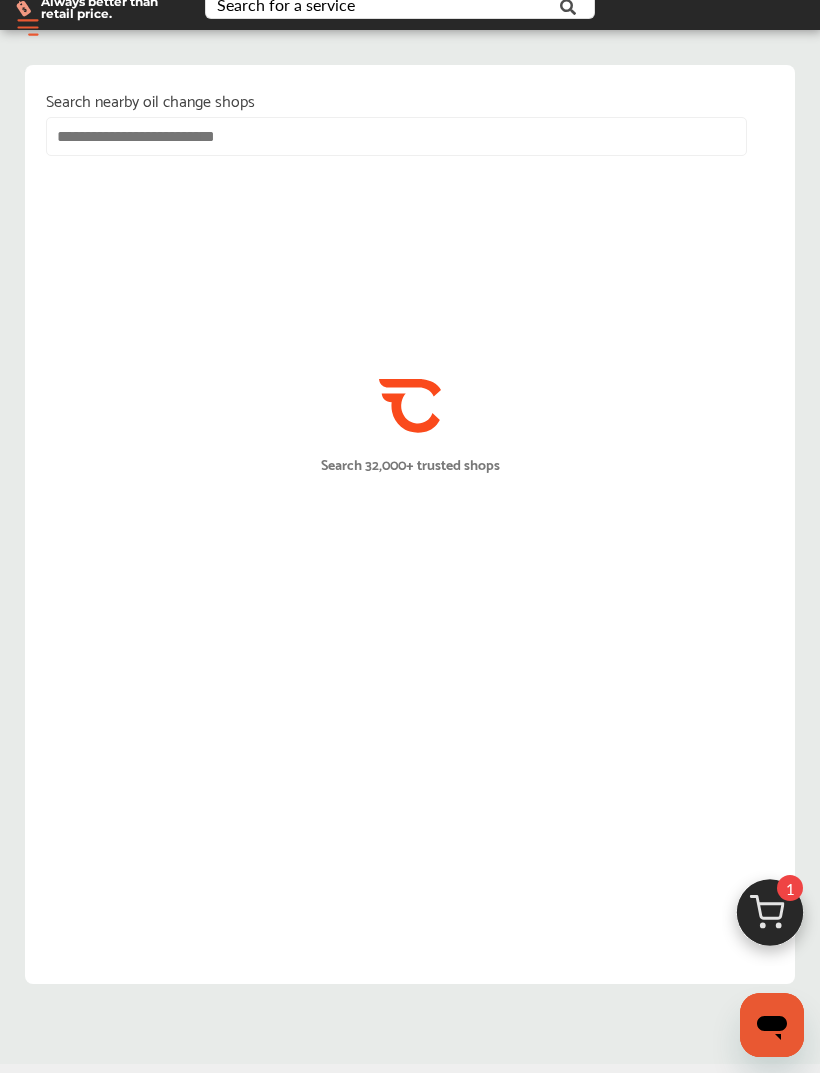 scroll, scrollTop: 0, scrollLeft: 0, axis: both 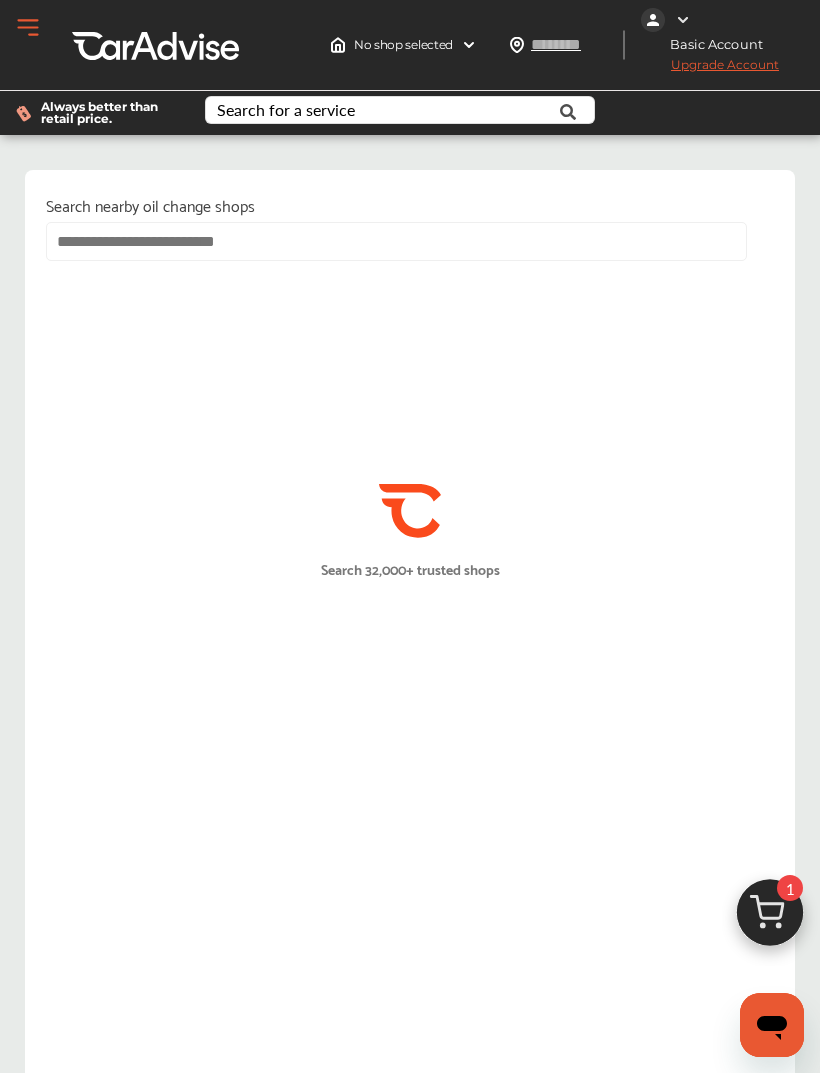 click at bounding box center (396, 241) 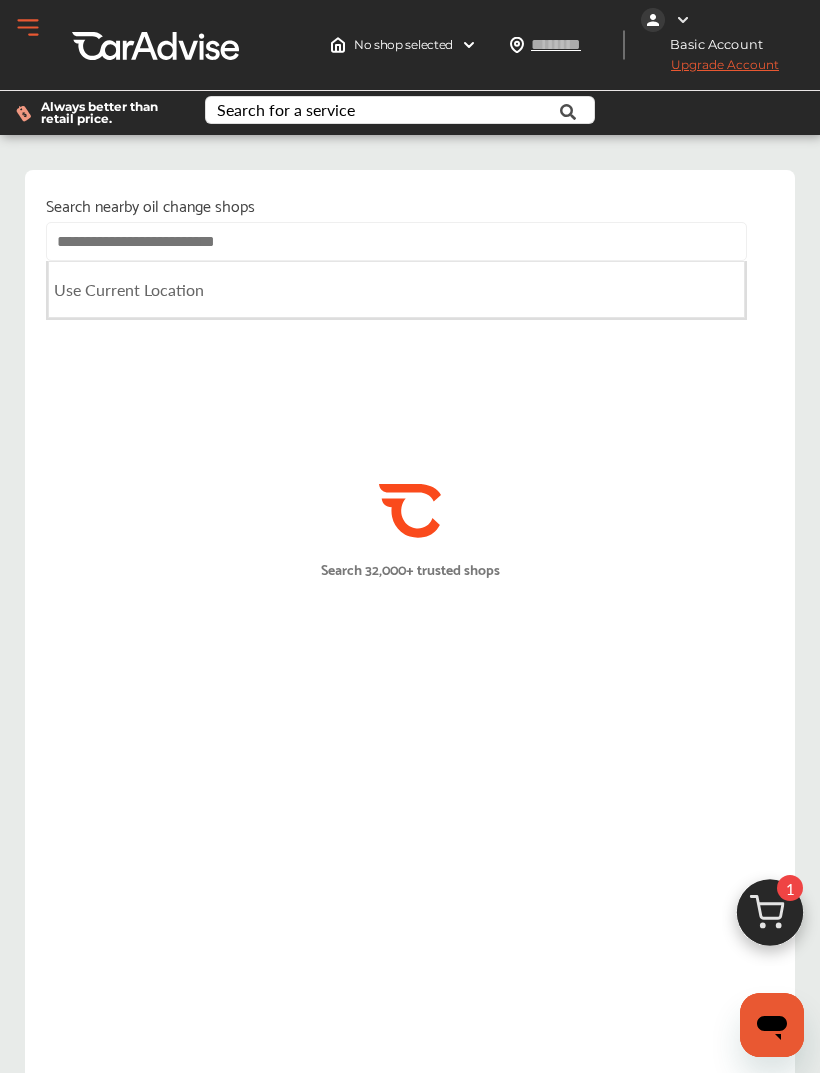 click on "Use Current Location" at bounding box center (396, 289) 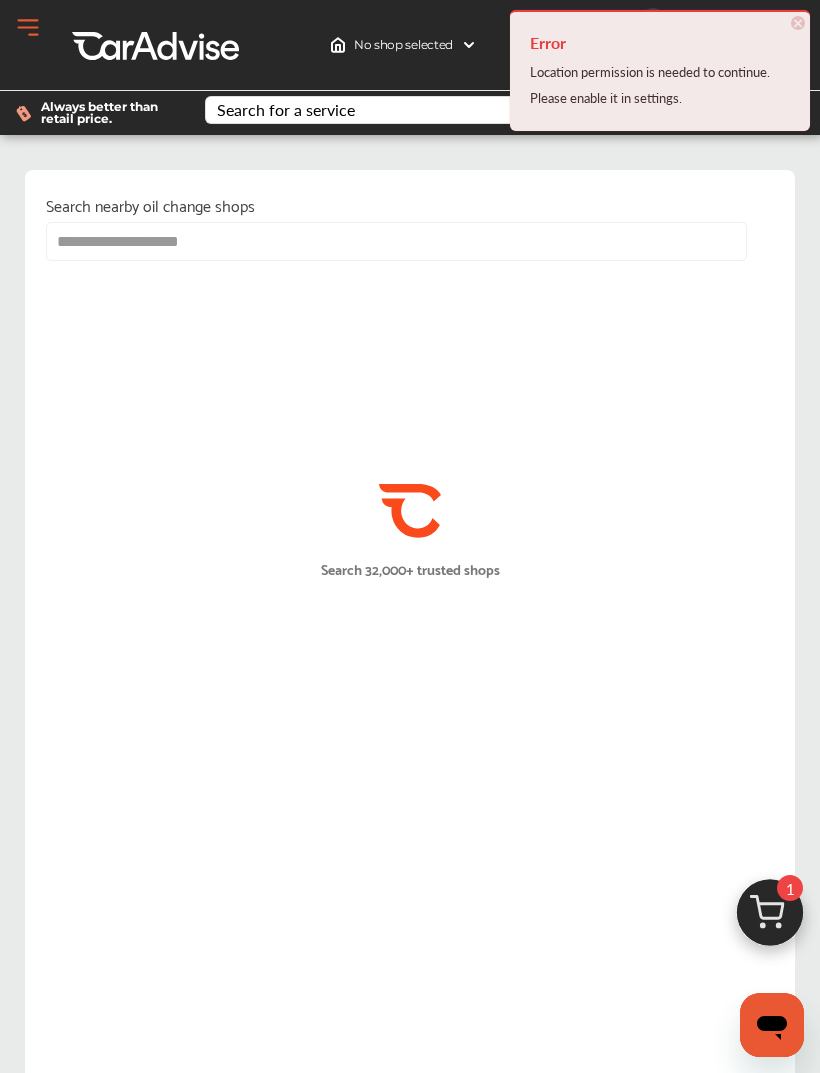 click on "Location permission is needed to continue. Please enable it in settings." at bounding box center [660, 85] 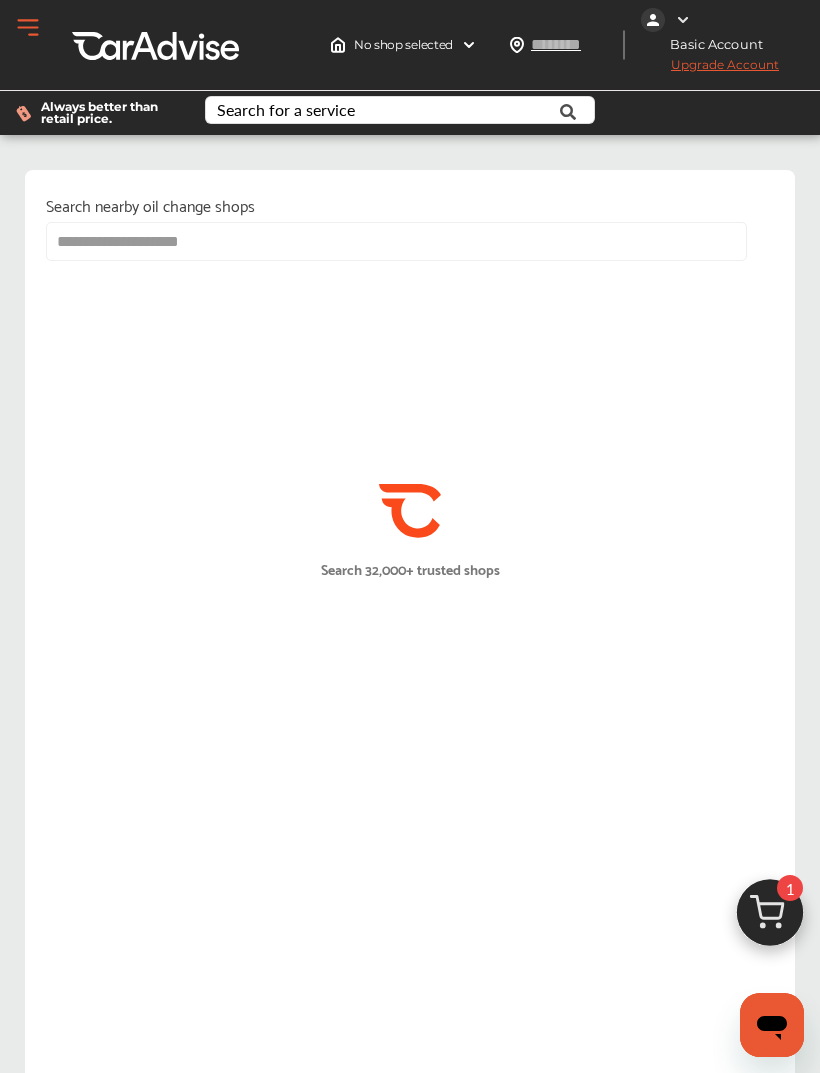 click on "**********" at bounding box center (396, 241) 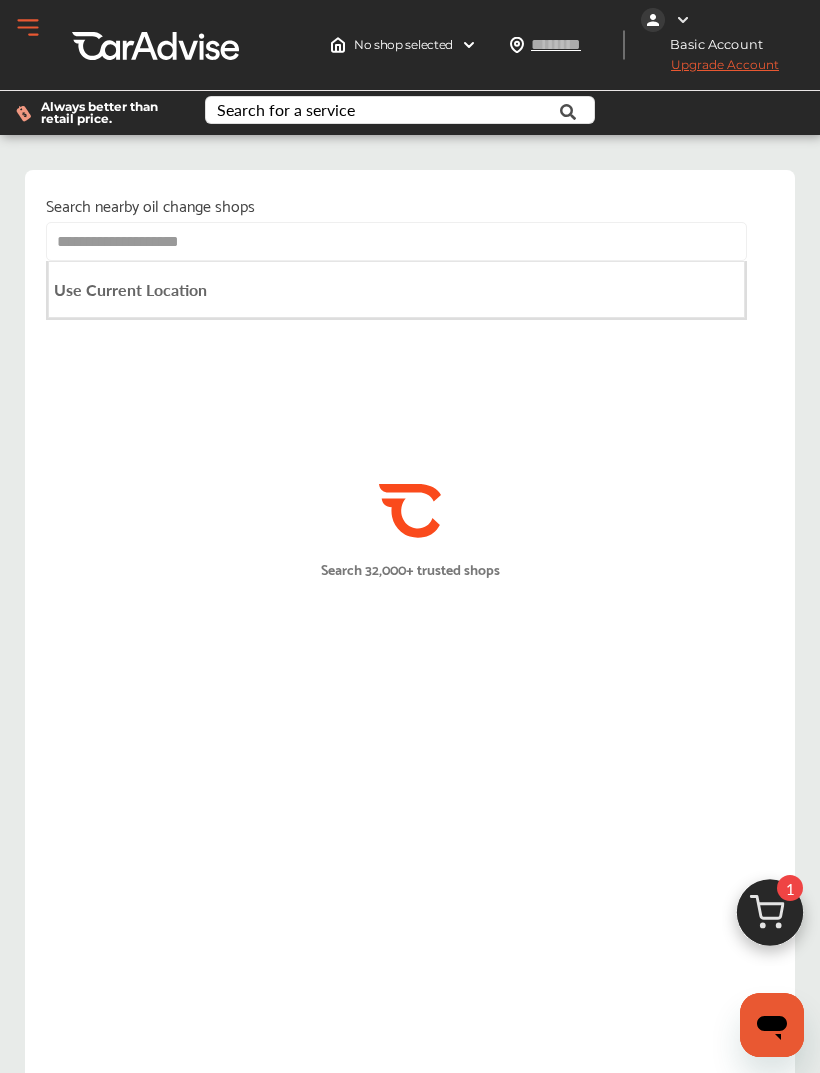 click on "Use Current Location" at bounding box center [396, 289] 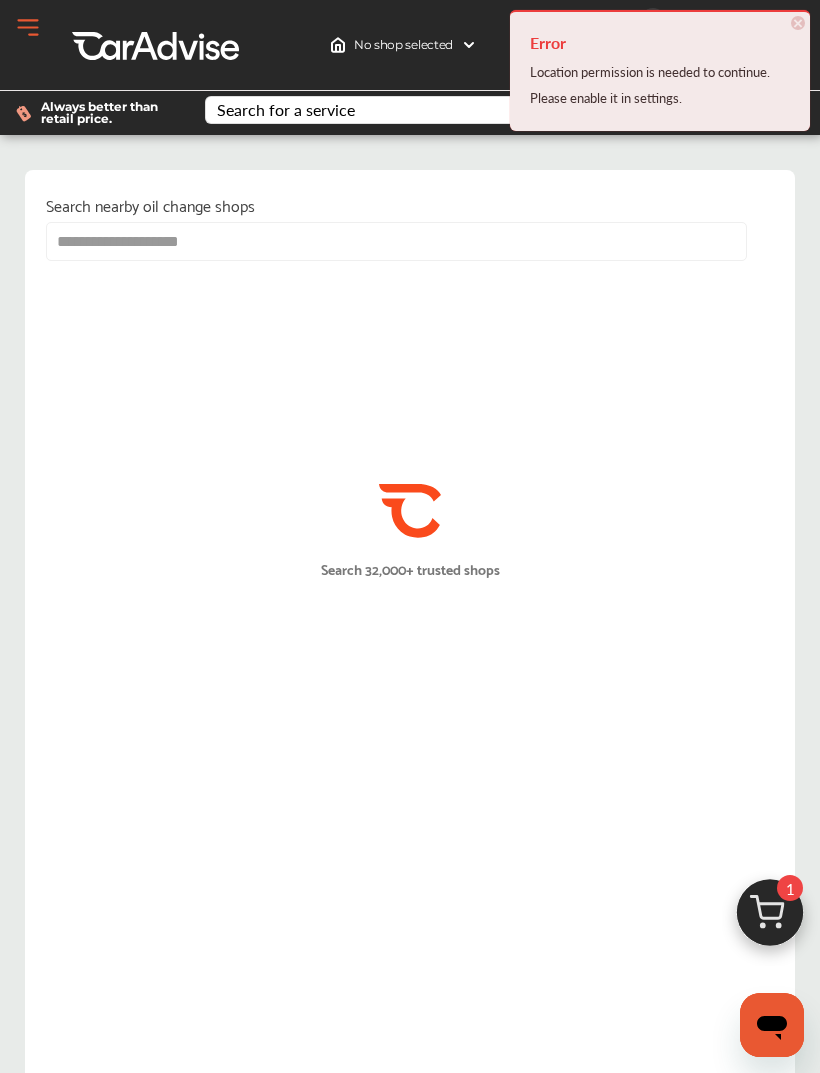 click on "**********" at bounding box center [396, 241] 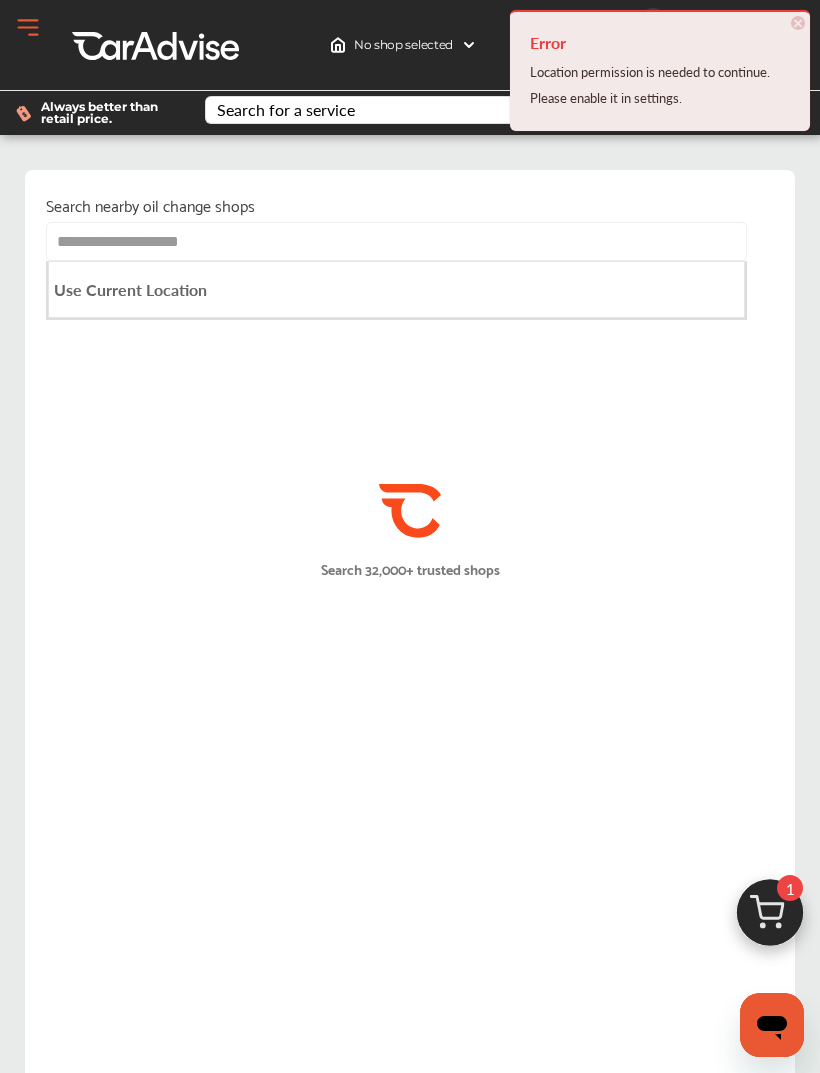 click on "Location permission is needed to continue. Please enable it in settings." at bounding box center (660, 85) 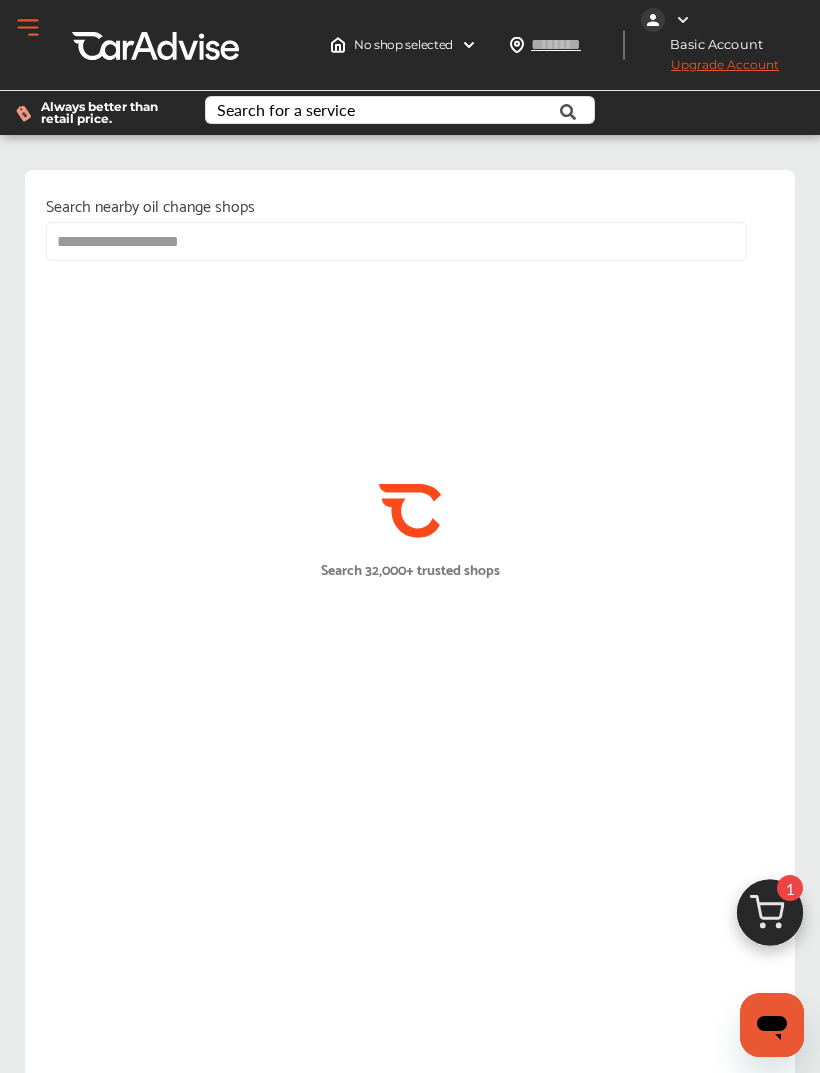 click on "**********" at bounding box center [396, 241] 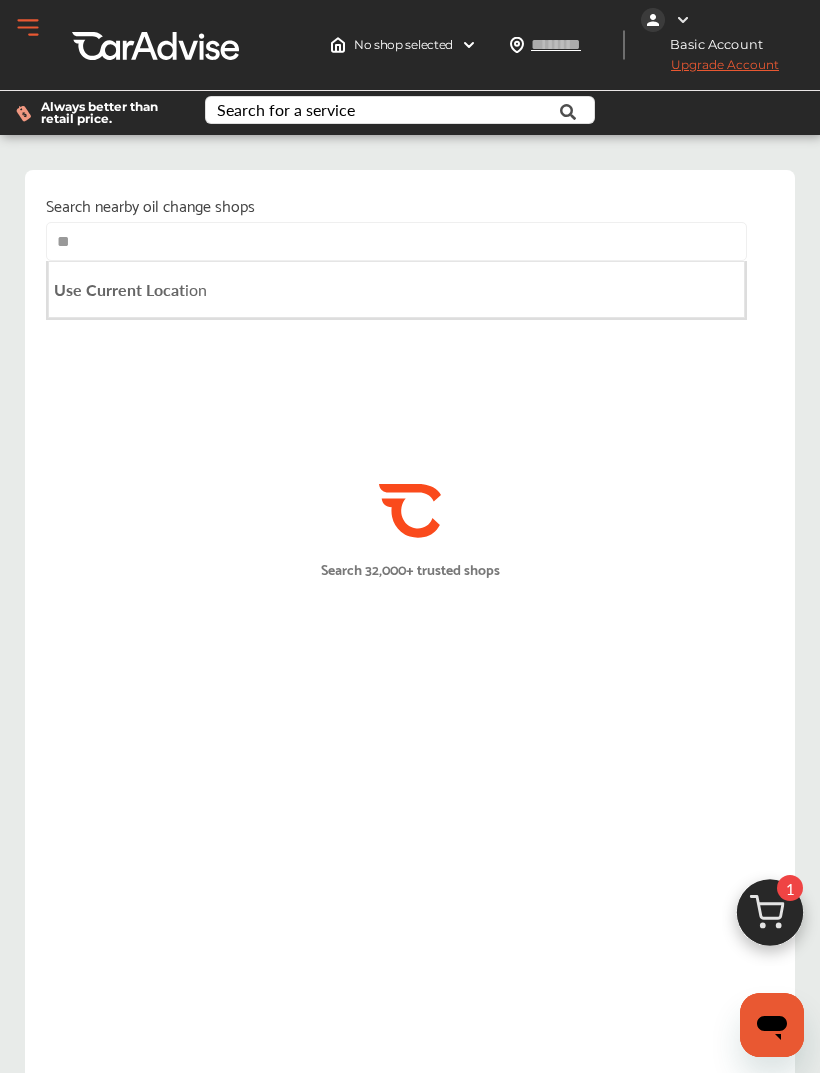 type on "*" 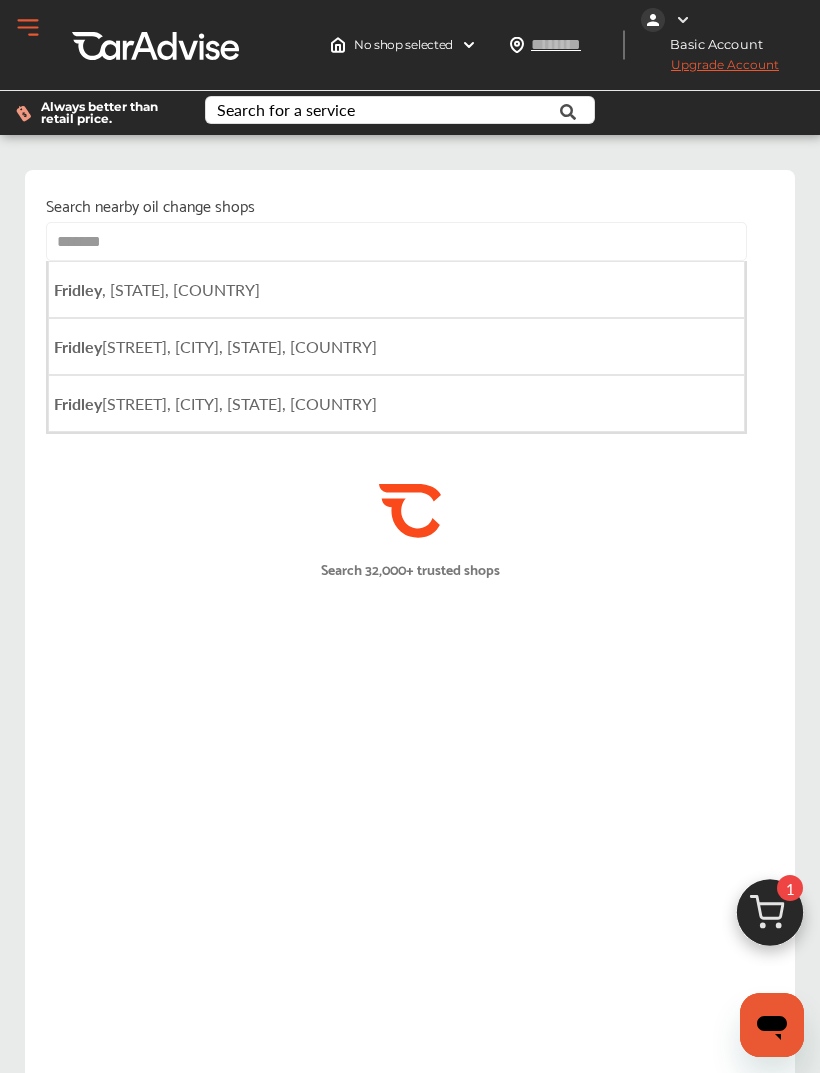 click on "[CITY], [STATE], [COUNTRY]" at bounding box center (157, 289) 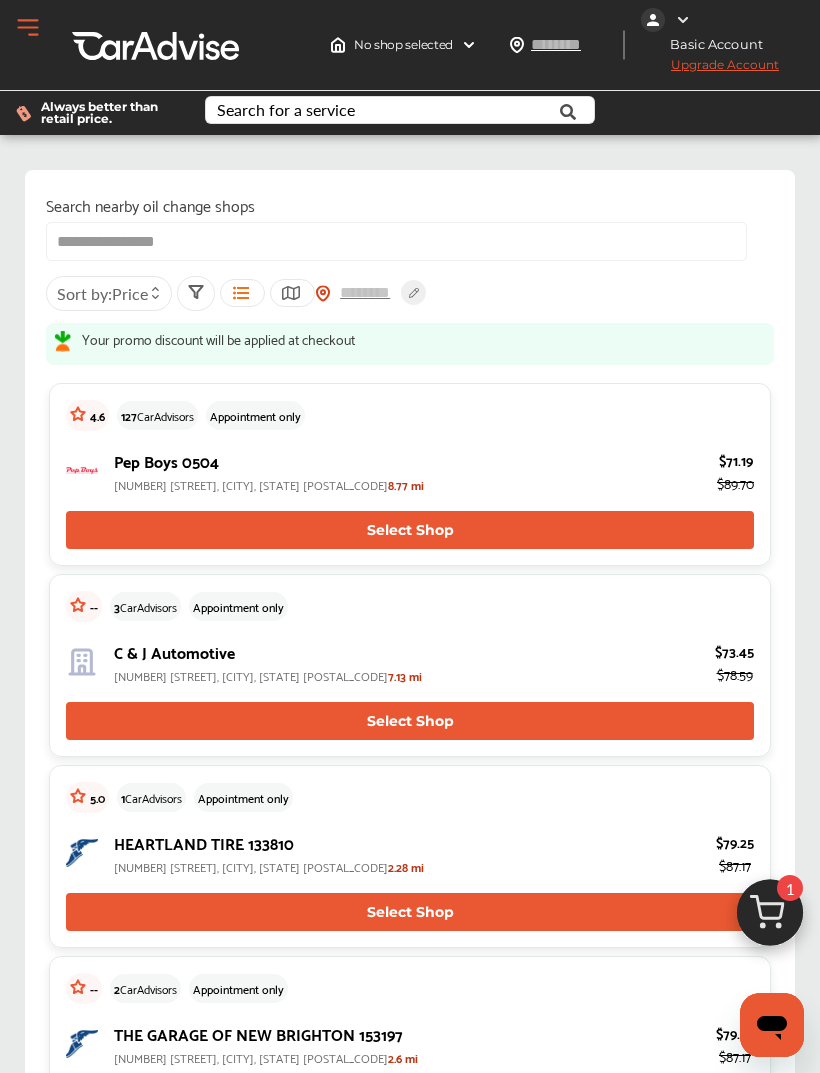 click on "Pep Boys 0504" at bounding box center [407, 460] 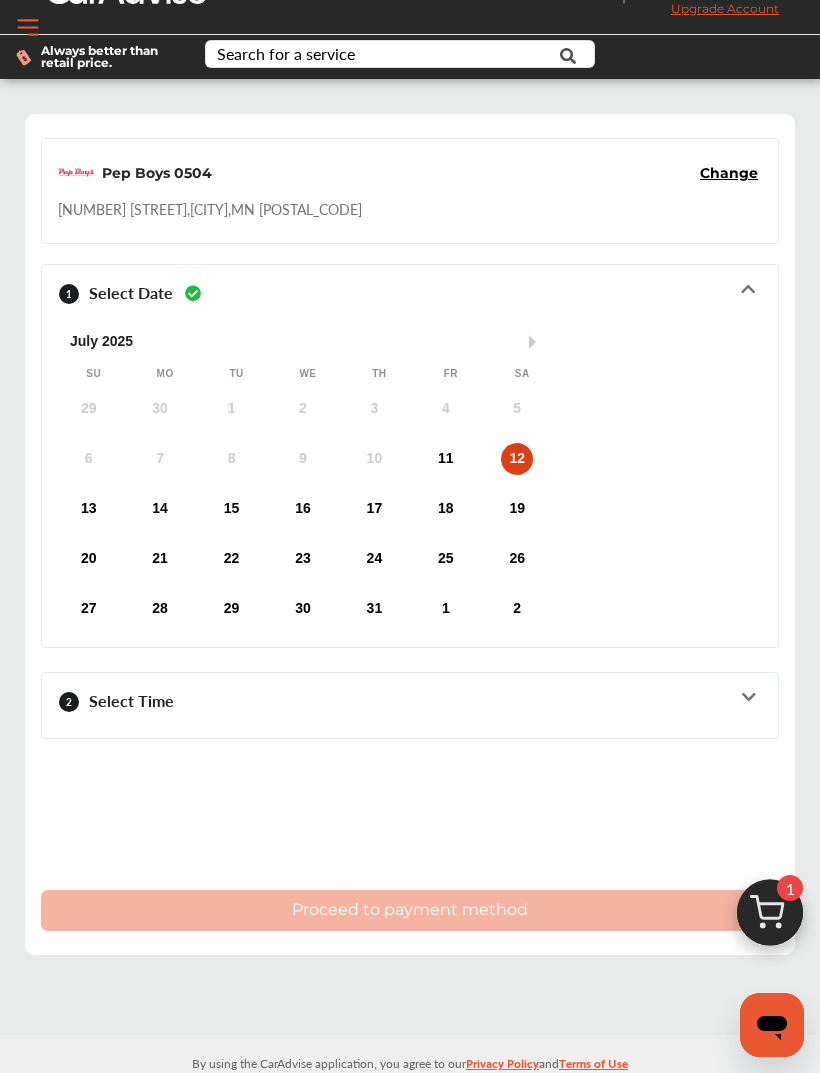 scroll, scrollTop: 0, scrollLeft: 0, axis: both 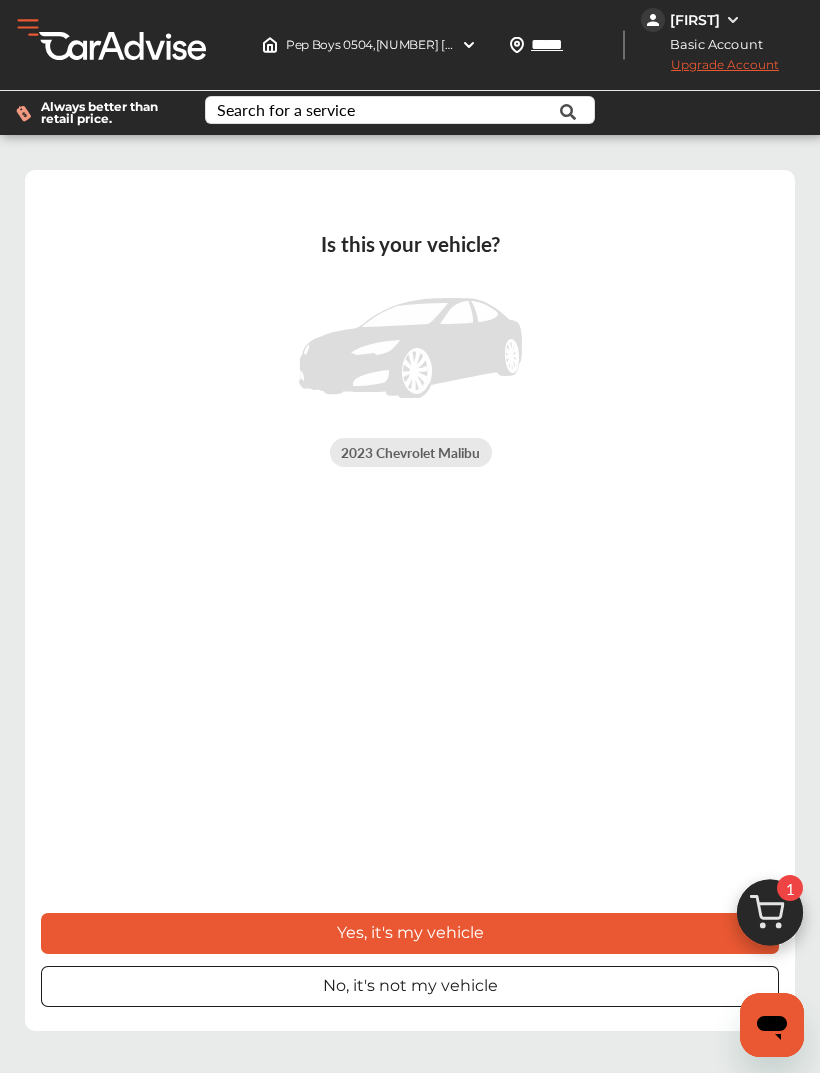 click on "Is this your vehicle? [YEAR] [BRAND] [MODEL] Yes, it's my vehicle No, it's not my vehicle" at bounding box center [410, 600] 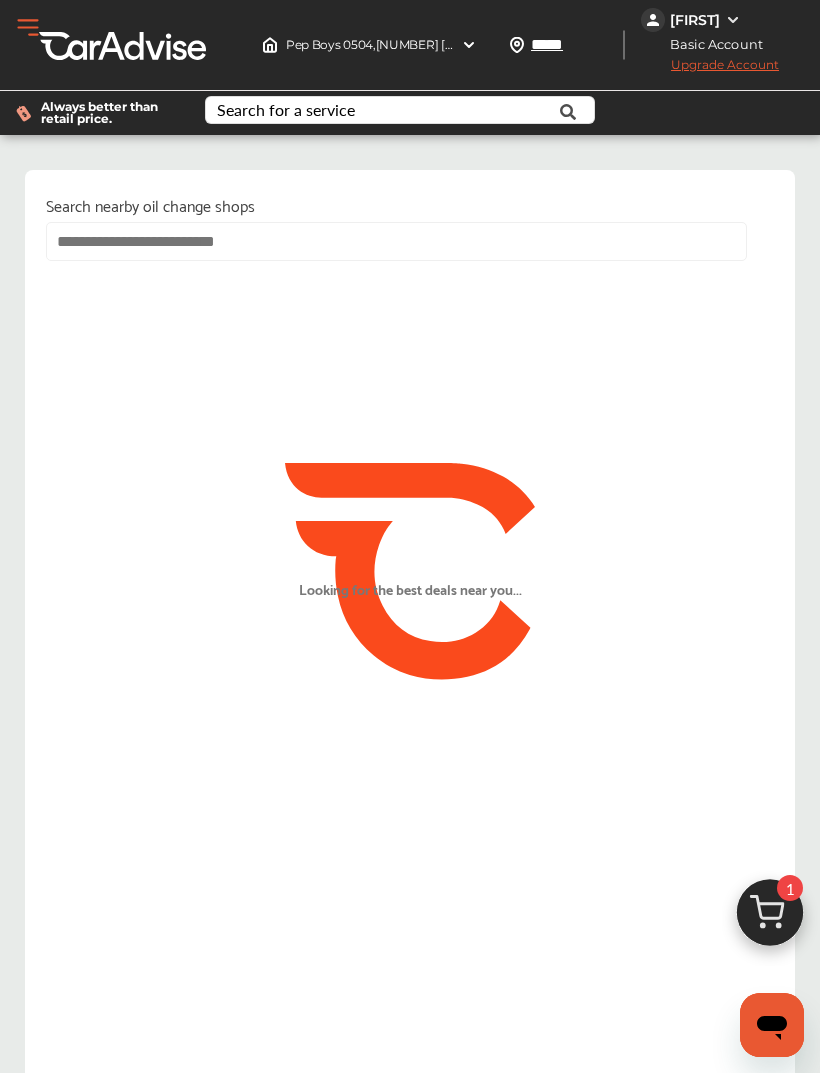 click at bounding box center [396, 241] 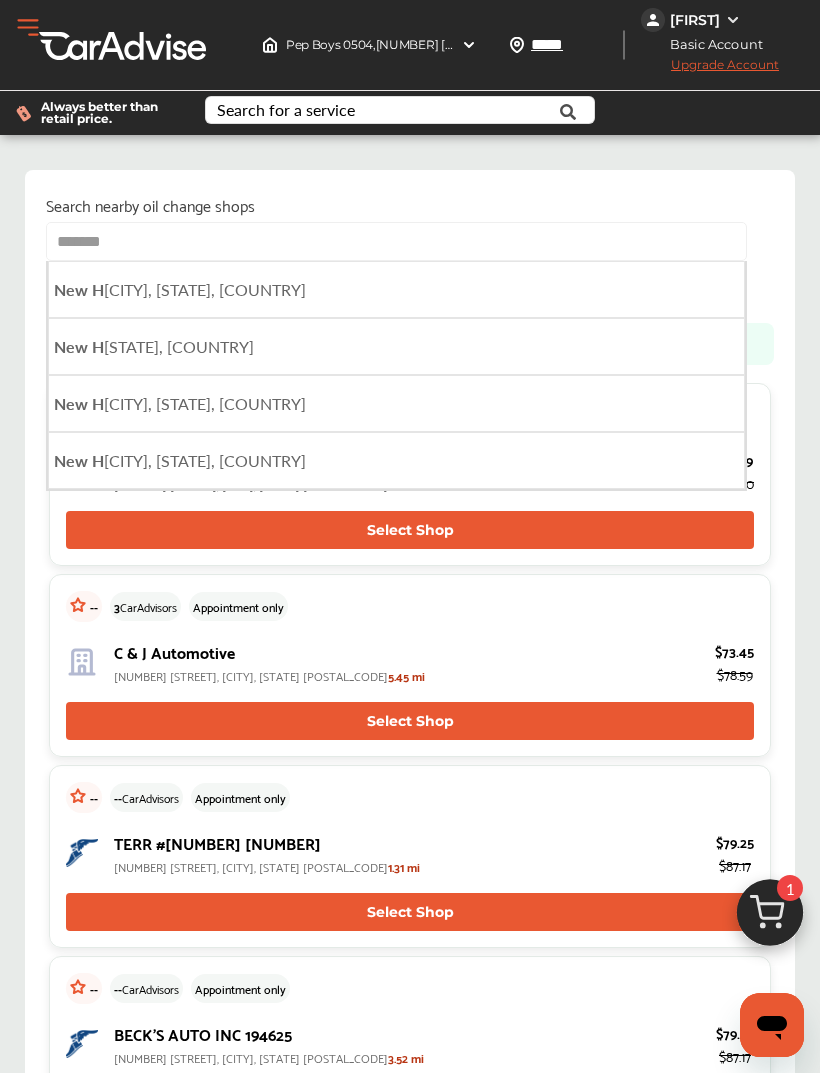 click on "[CITY], [STATE], [COUNTRY]" at bounding box center [180, 289] 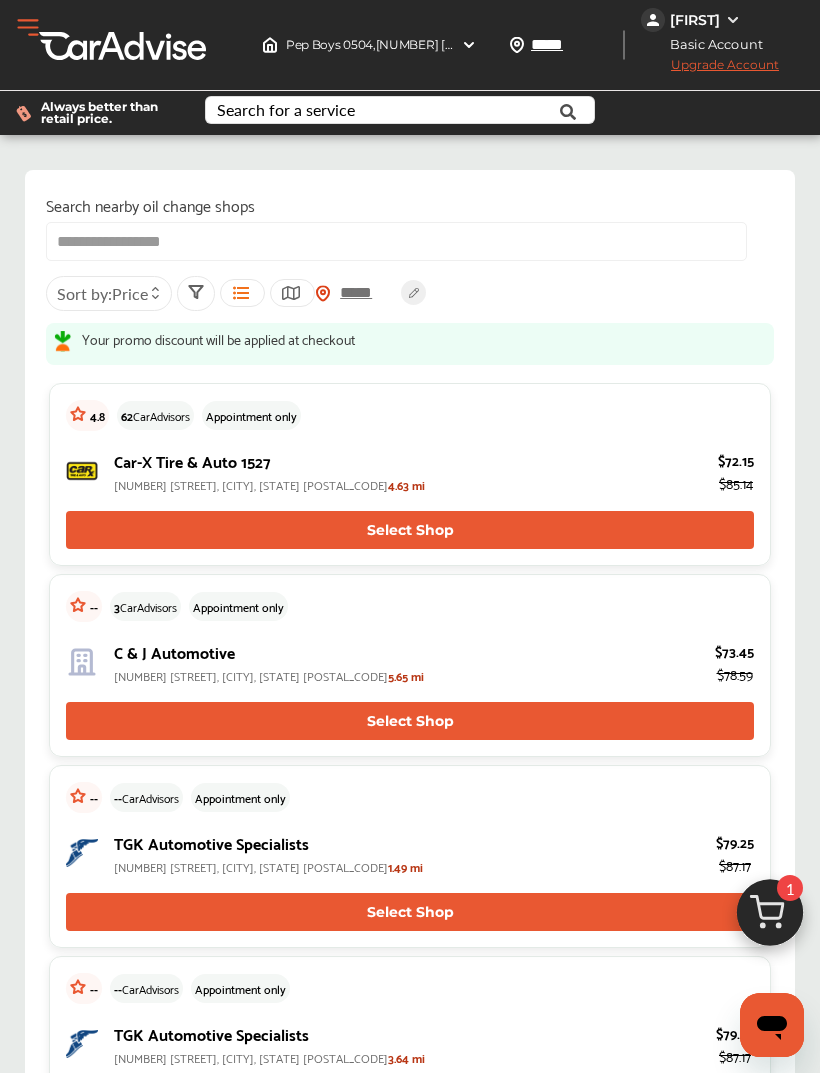 click on "**********" at bounding box center [396, 241] 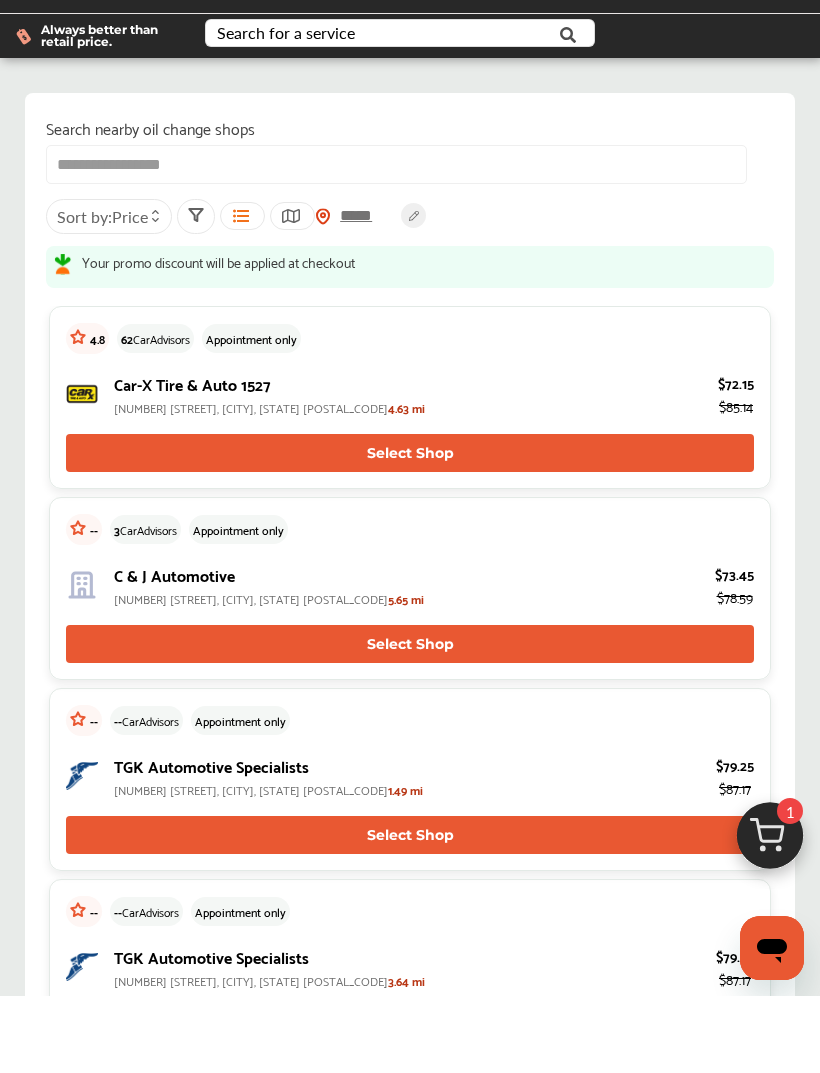 click on "[RATING] [NUMBER] [BRAND] [SERVICE] [NUMBER] [STREET], [CITY], [STATE] [POSTAL_CODE]  [DISTANCE] [PRICE] [PRICE] [SERVICE]
--   [NUMBER] [BRAND] [SERVICE] [BRAND] [SERVICE] [NUMBER] [STREET], [CITY], [STATE] [POSTAL_CODE]  [DISTANCE] [PRICE] [PRICE] [SERVICE]
--   --  [BRAND] [SERVICE] [BRAND] [SERVICE] [NUMBER] [STREET], [CITY], [STATE] [POSTAL_CODE]  [DISTANCE] [PRICE] [PRICE] [SERVICE]
--   --  [BRAND] [SERVICE] [BRAND] [SERVICE] [NUMBER] [STREET], [CITY], [STATE] [POSTAL_CODE]  [DISTANCE] [PRICE] [PRICE] [SERVICE]
--   --  [BRAND] [SERVICE] [BRAND] [SERVICE] [NUMBER] [STREET], [CITY], [STATE] [POSTAL_CODE]  [DISTANCE] [PRICE] [PRICE] [SERVICE]
--   [NUMBER] [BRAND] [SERVICE] [BRAND] [SERVICE] [NUMBER] [STREET], [CITY], [STATE] [POSTAL_CODE]  [DISTANCE] [PRICE] [PRICE] [SERVICE]
--   --  [BRAND] [SERVICE] [BRAND] [SERVICE]" at bounding box center (410, 5166) 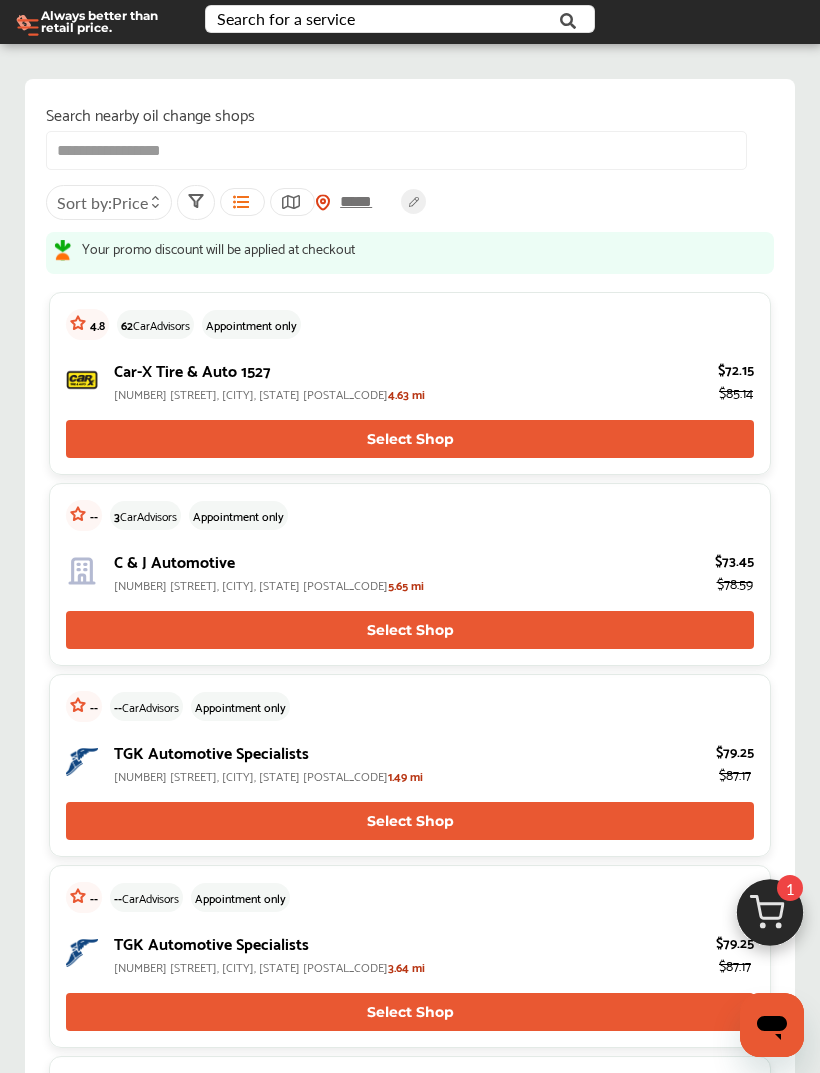 scroll, scrollTop: 0, scrollLeft: 0, axis: both 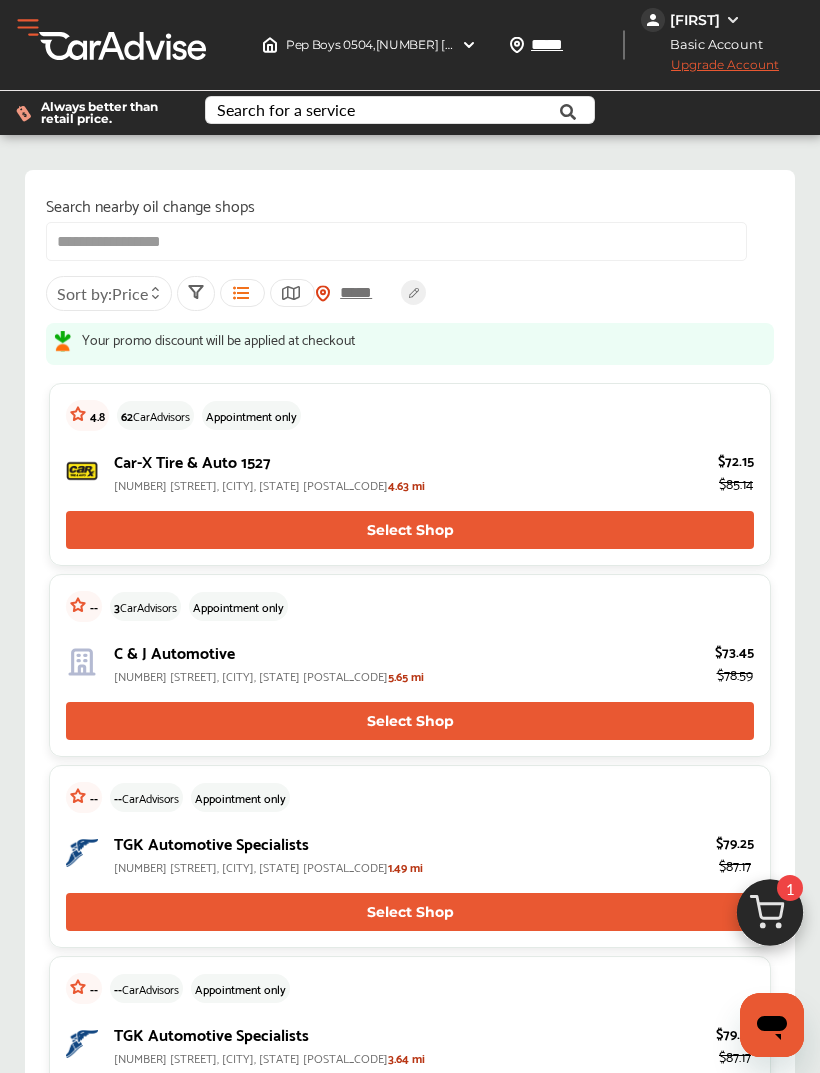 click on "Select Shop" at bounding box center (410, 530) 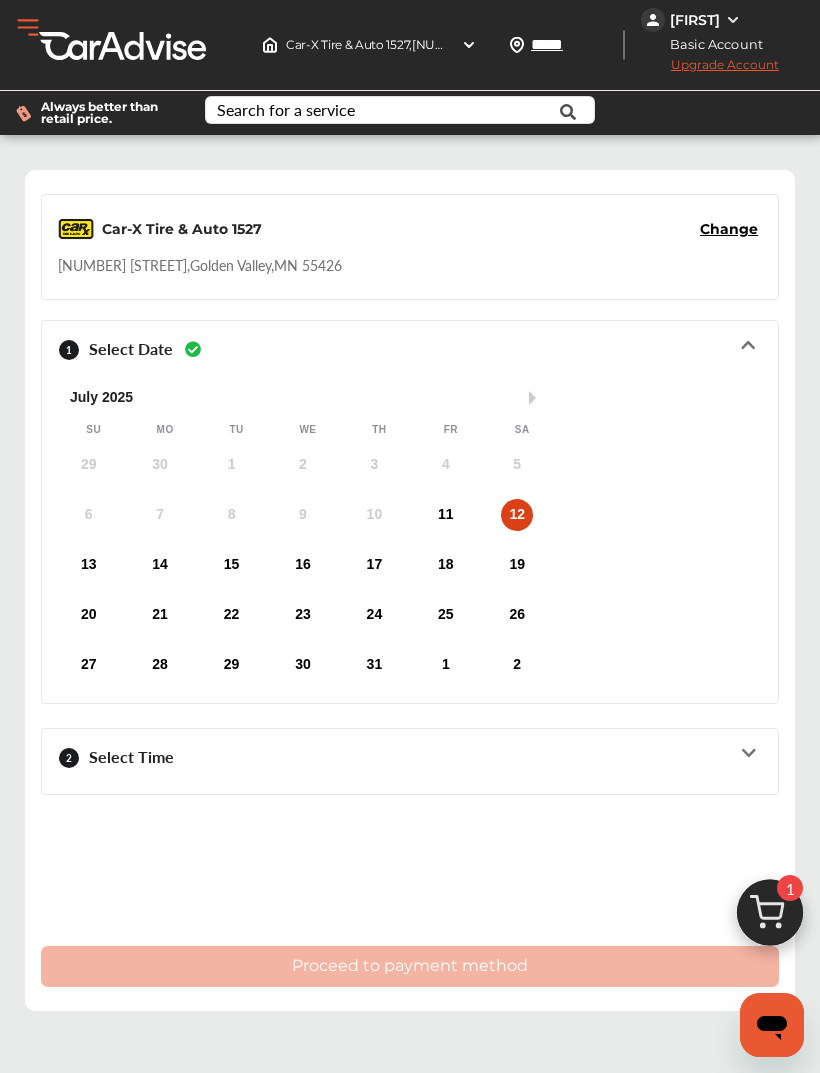 click on "12" at bounding box center [517, 515] 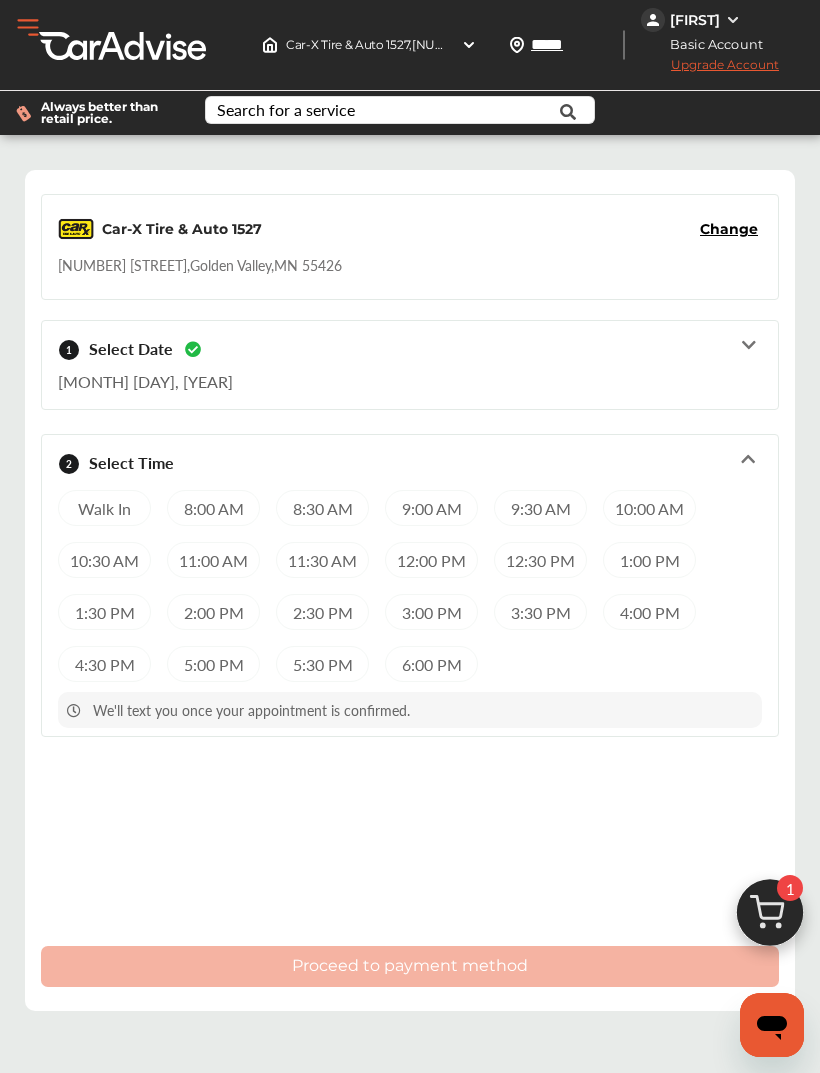 click on "Walk In" at bounding box center (104, 508) 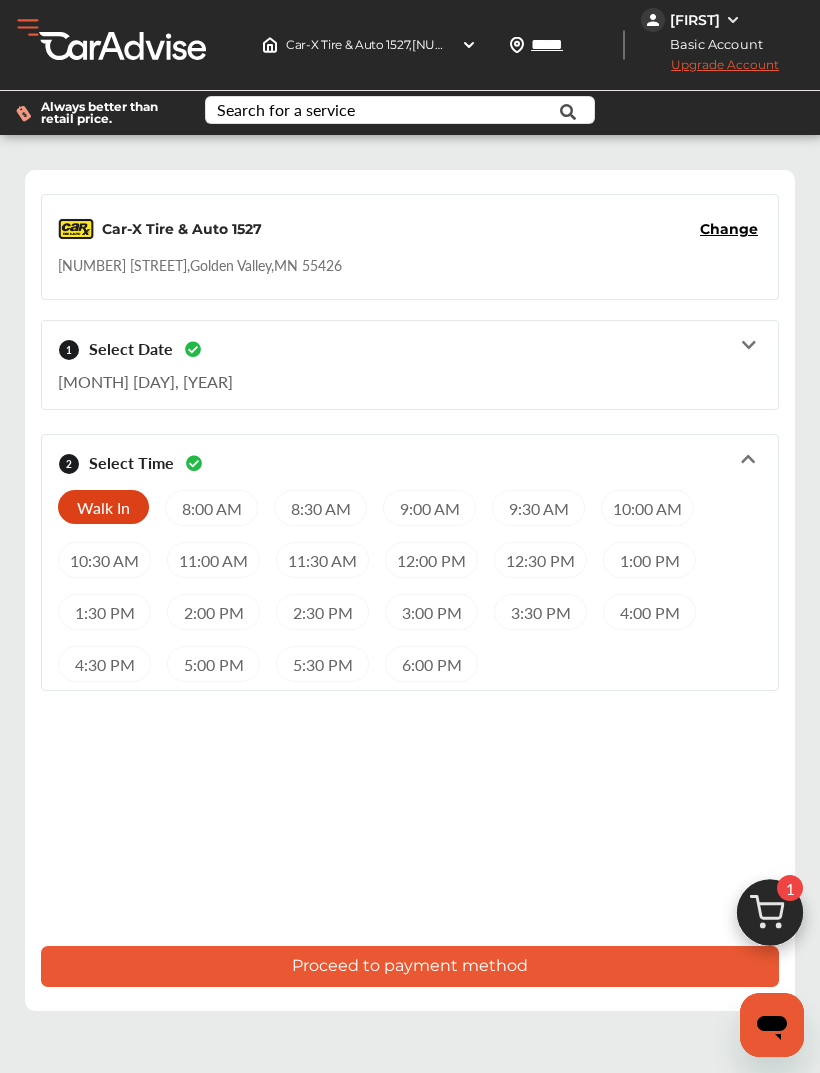 click on "12:00 PM" at bounding box center [431, 560] 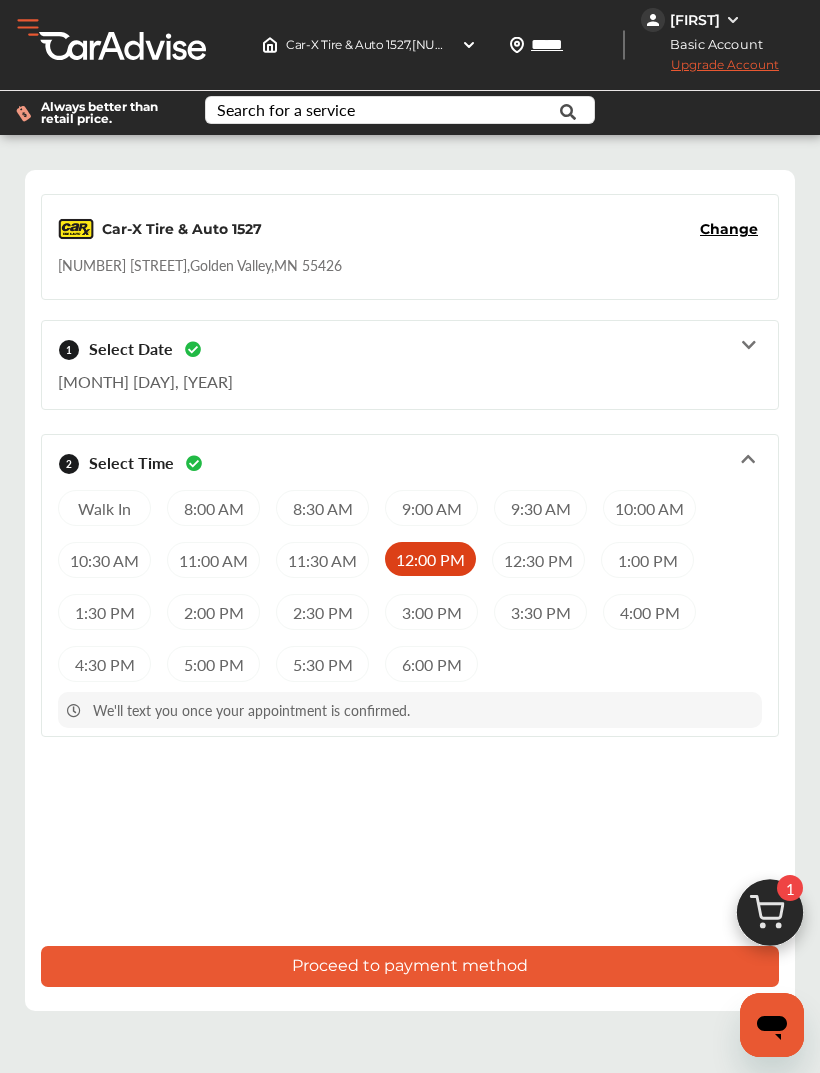click on "Proceed to payment method" at bounding box center [410, 966] 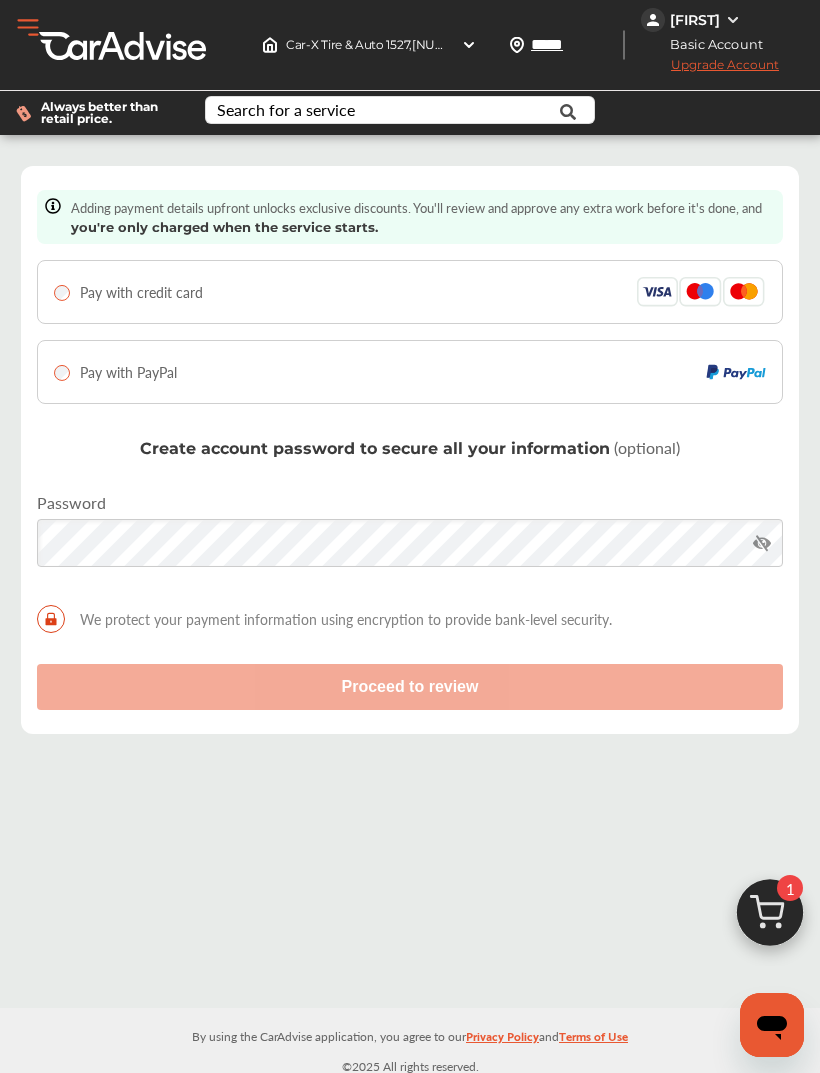 click on "Pay with credit card" at bounding box center [141, 292] 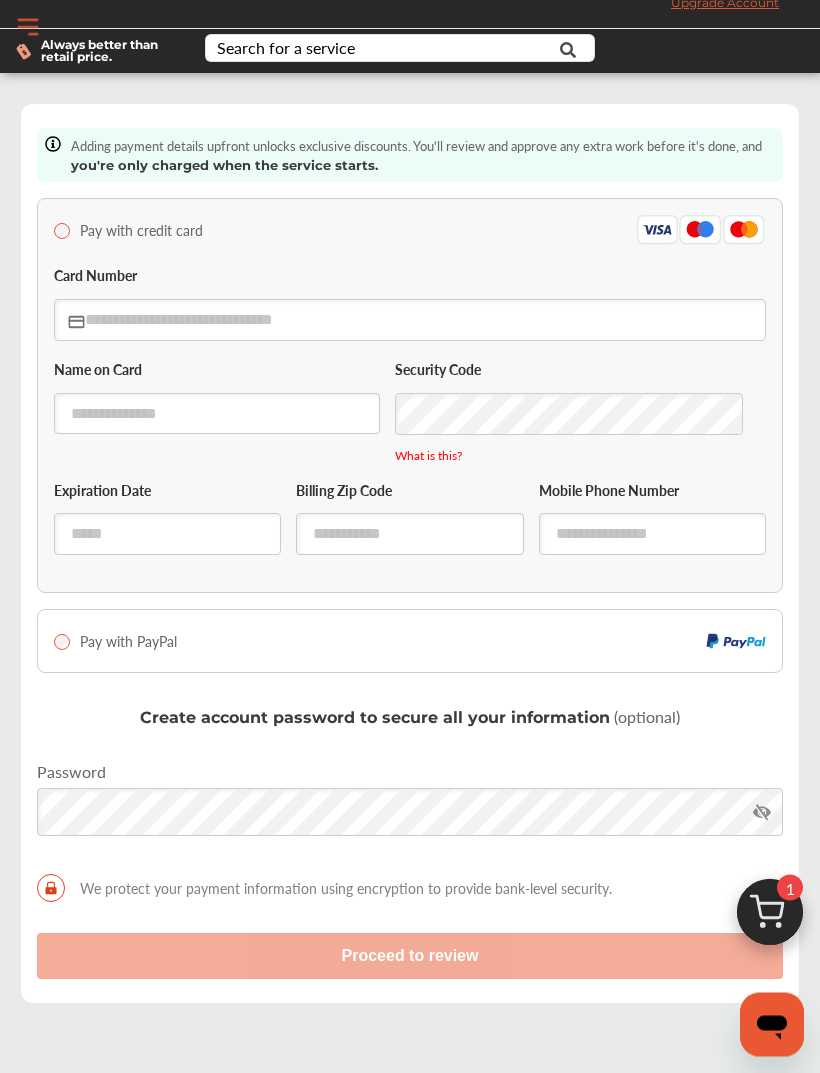 scroll, scrollTop: 83, scrollLeft: 0, axis: vertical 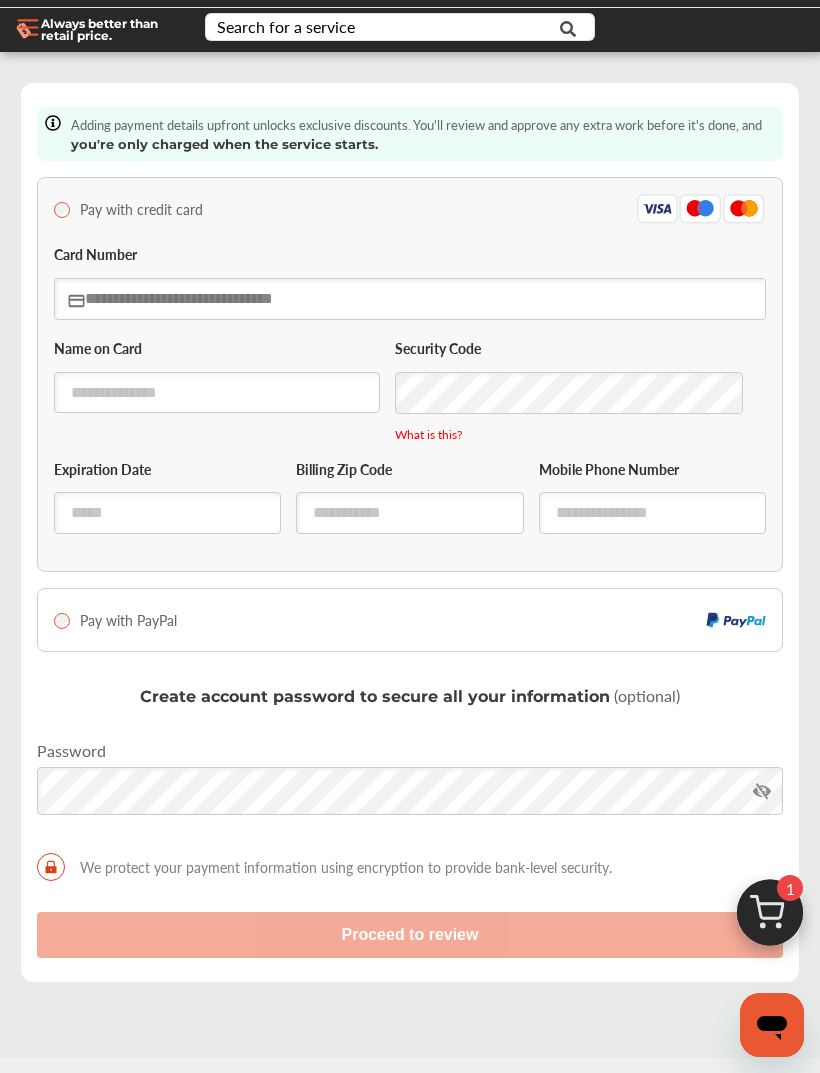 click at bounding box center (410, 298) 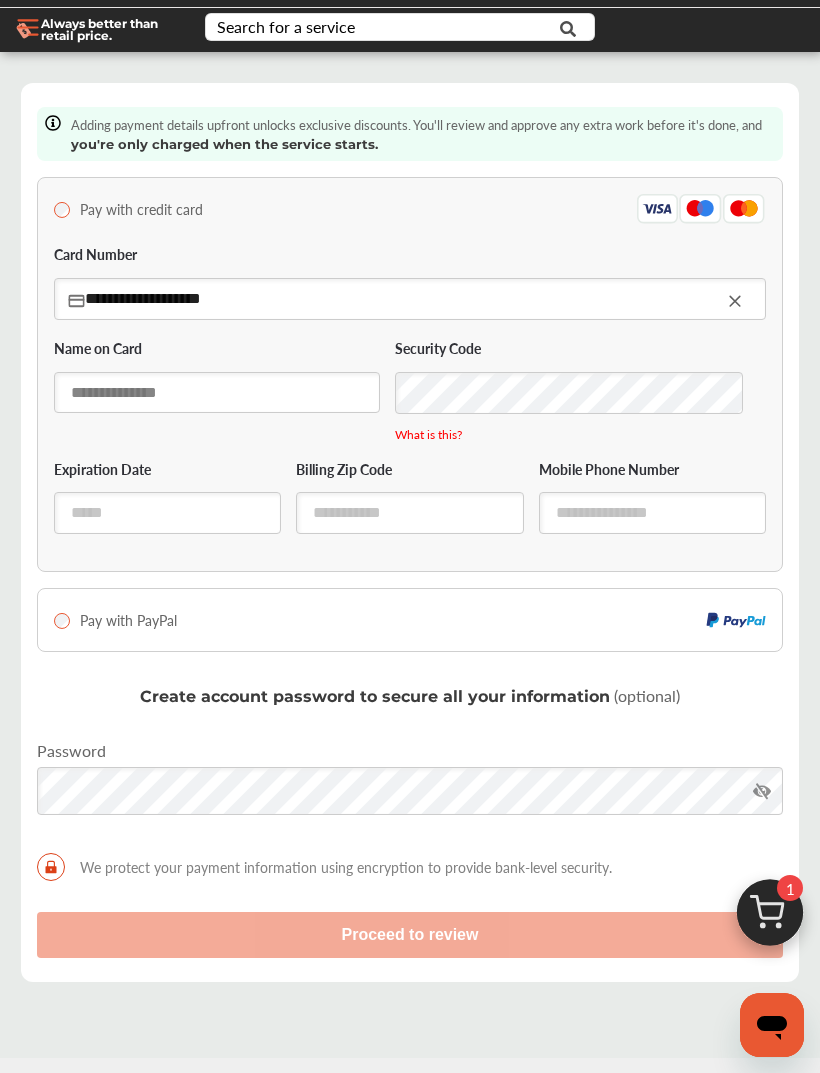 click at bounding box center [217, 392] 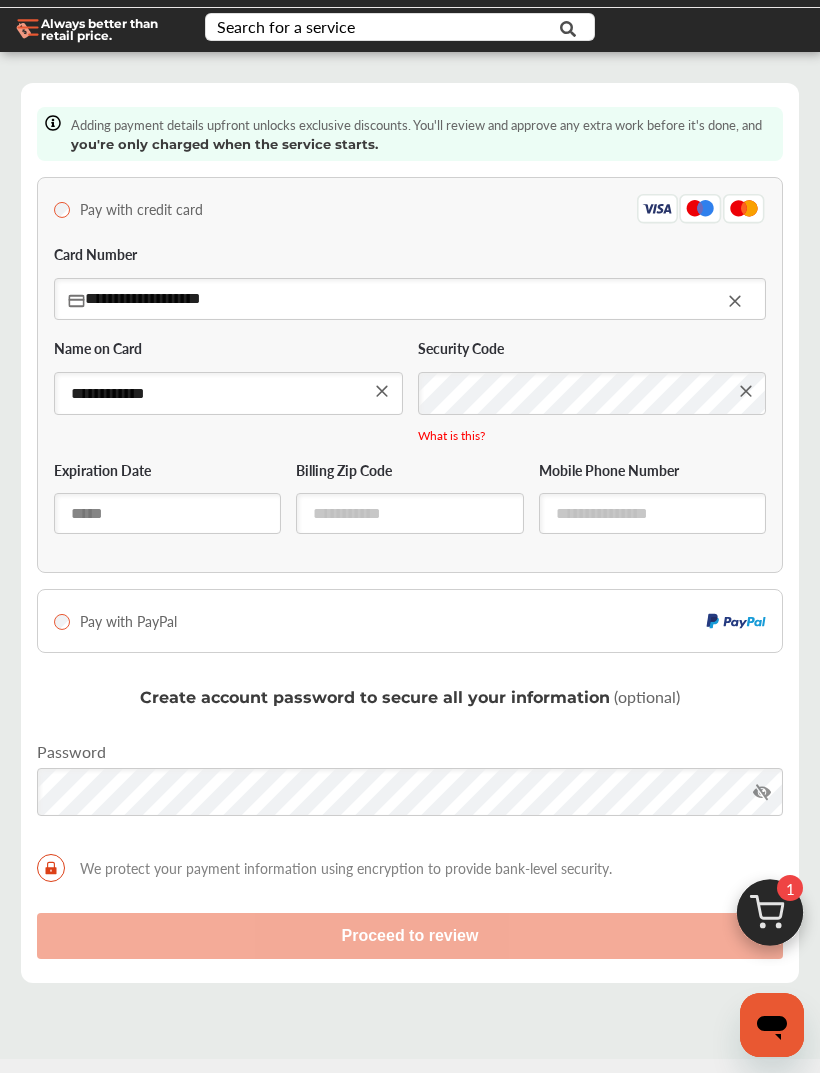click at bounding box center (167, 513) 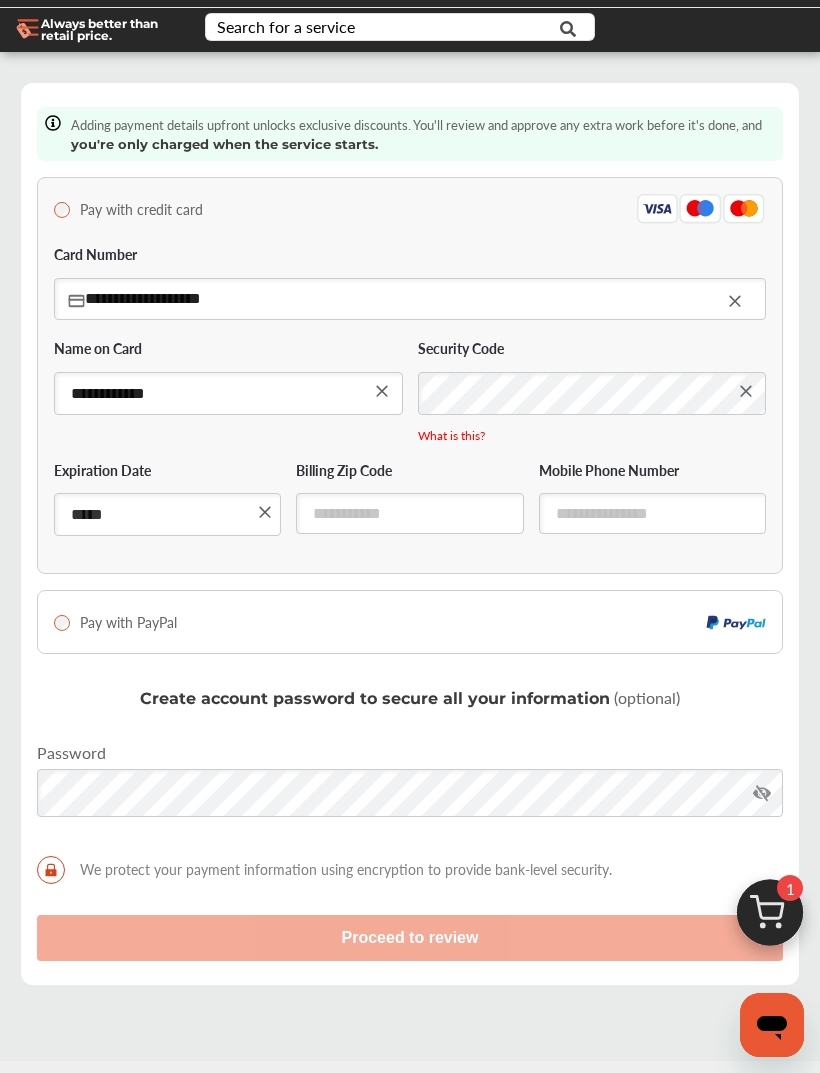 type on "*****" 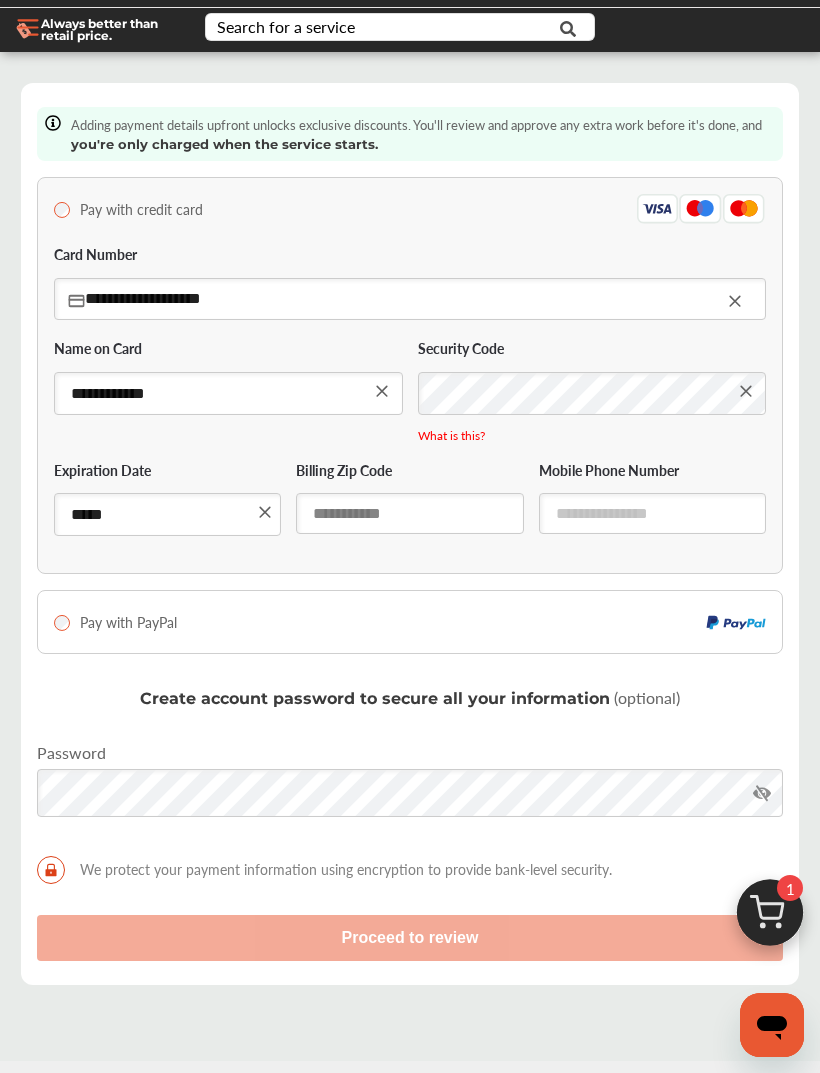 click at bounding box center [409, 513] 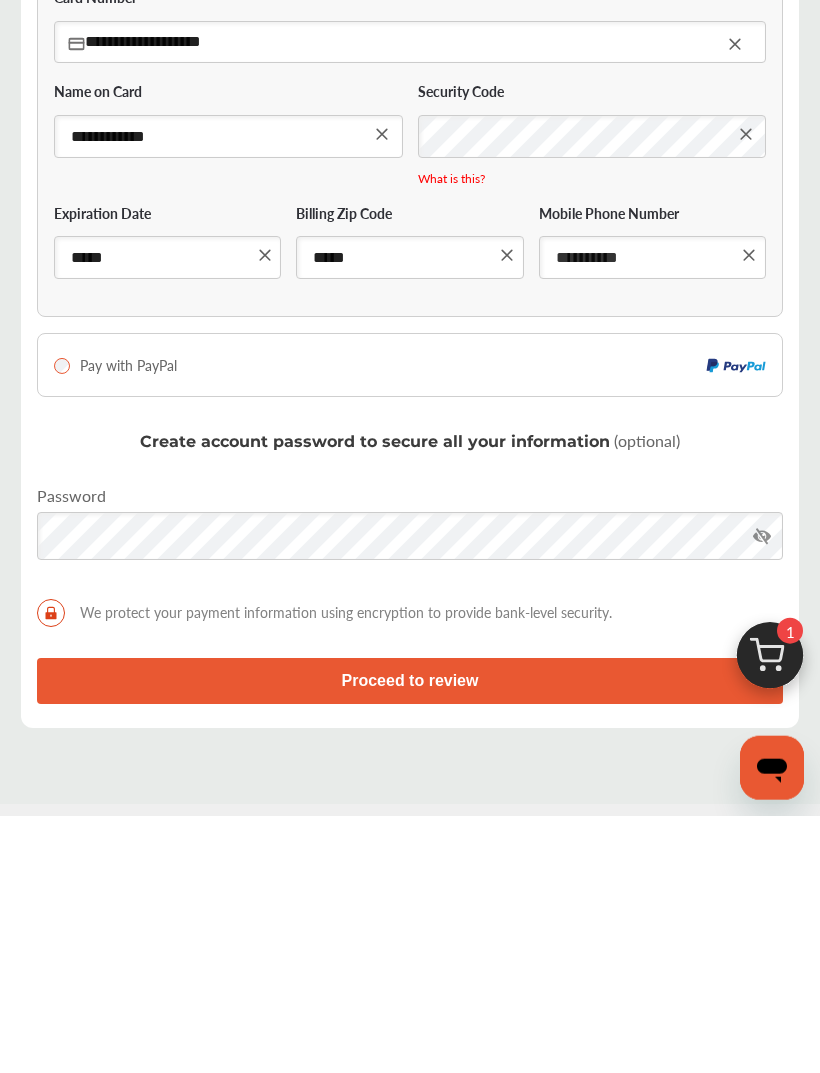 scroll, scrollTop: 149, scrollLeft: 0, axis: vertical 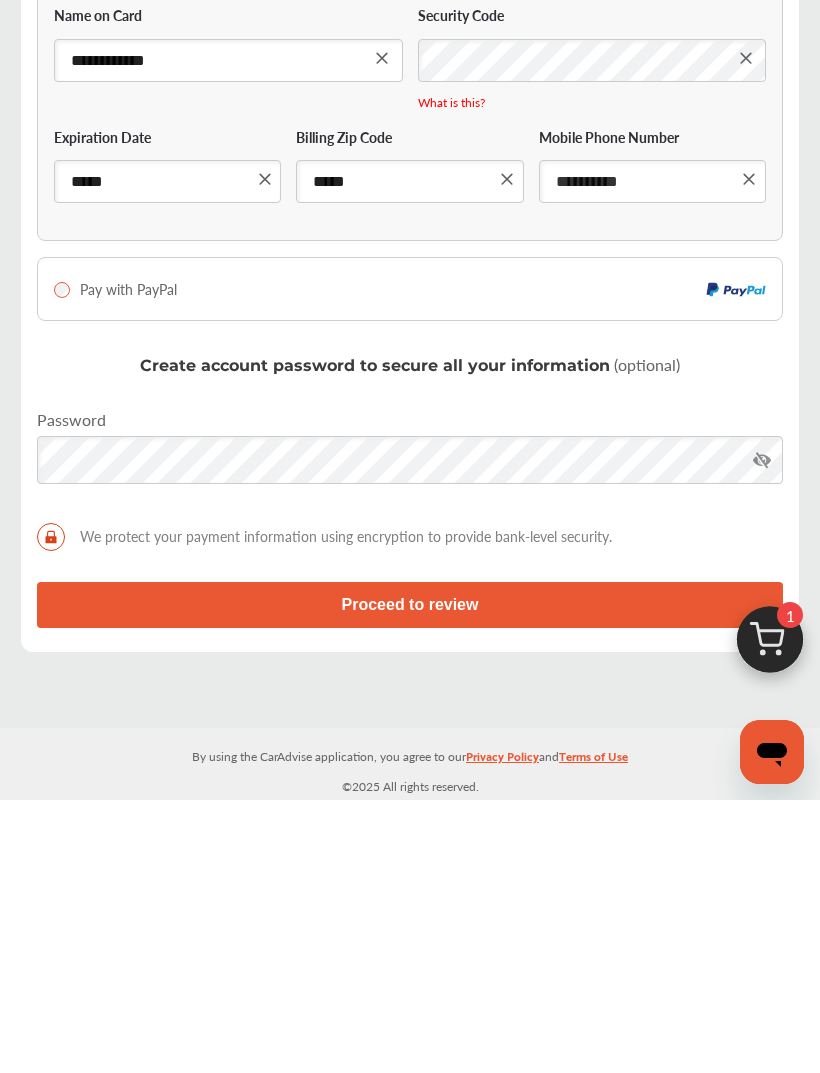 type on "**********" 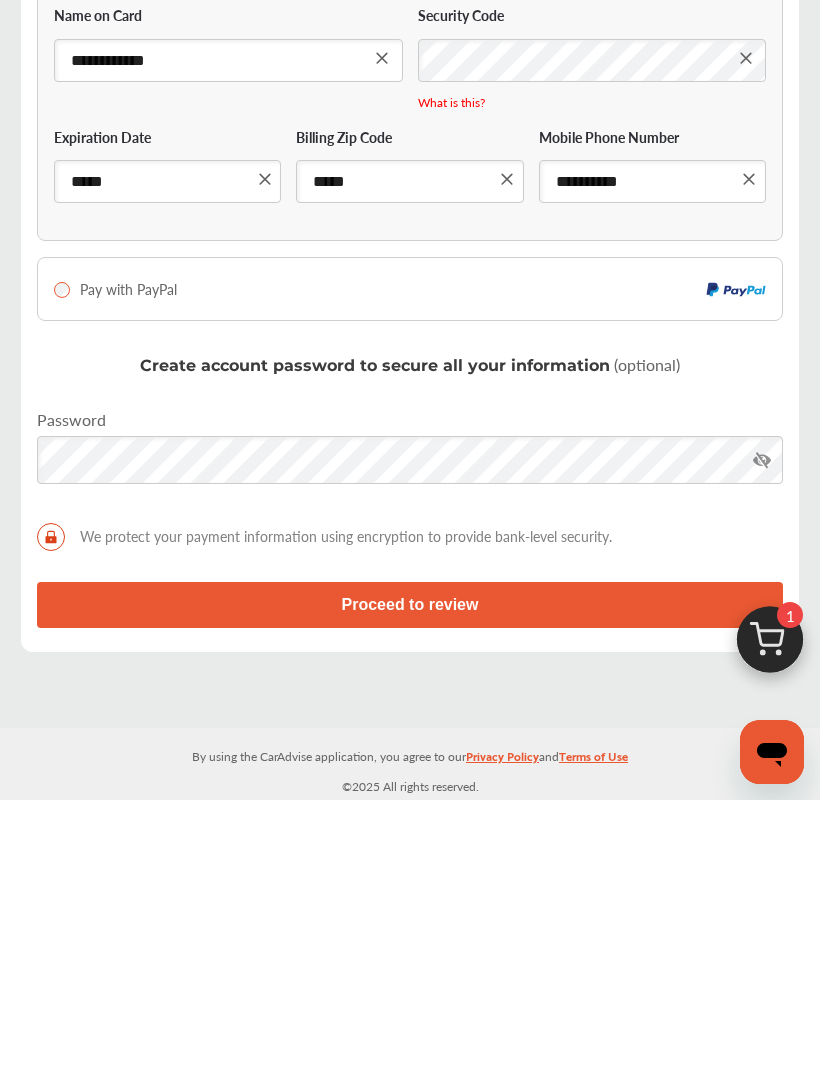 click on "Proceed to review" at bounding box center [410, 878] 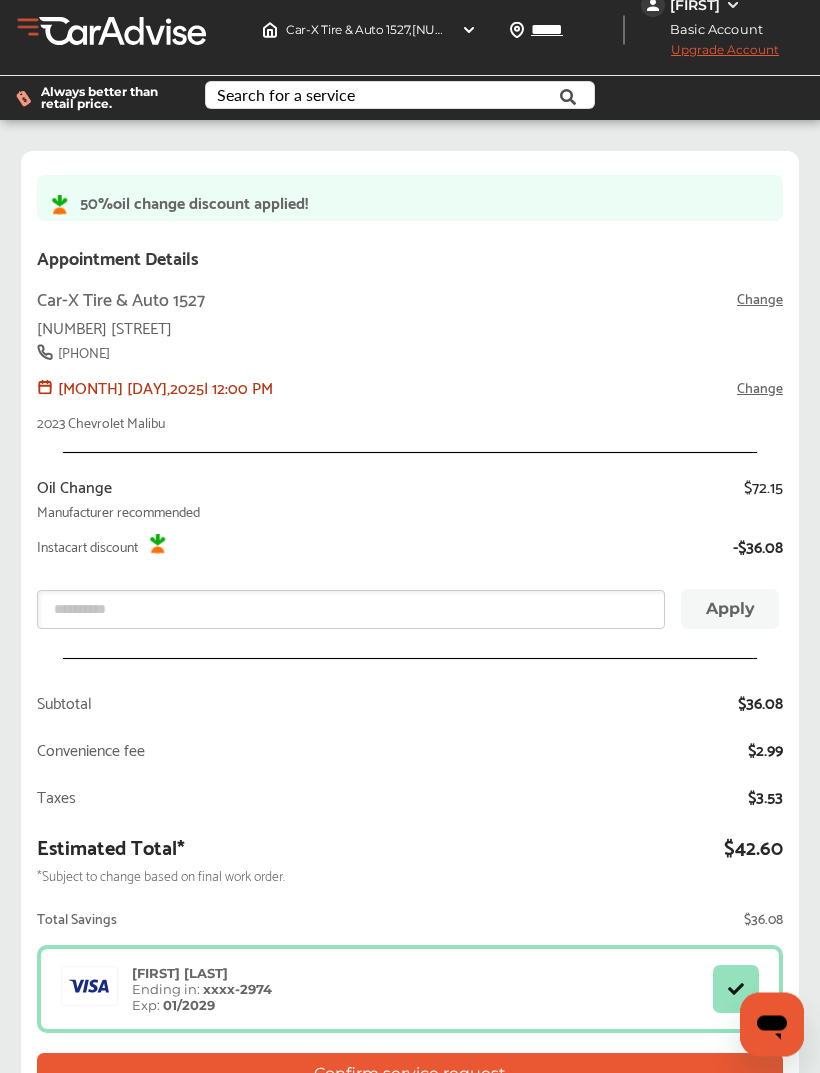 scroll, scrollTop: 0, scrollLeft: 0, axis: both 